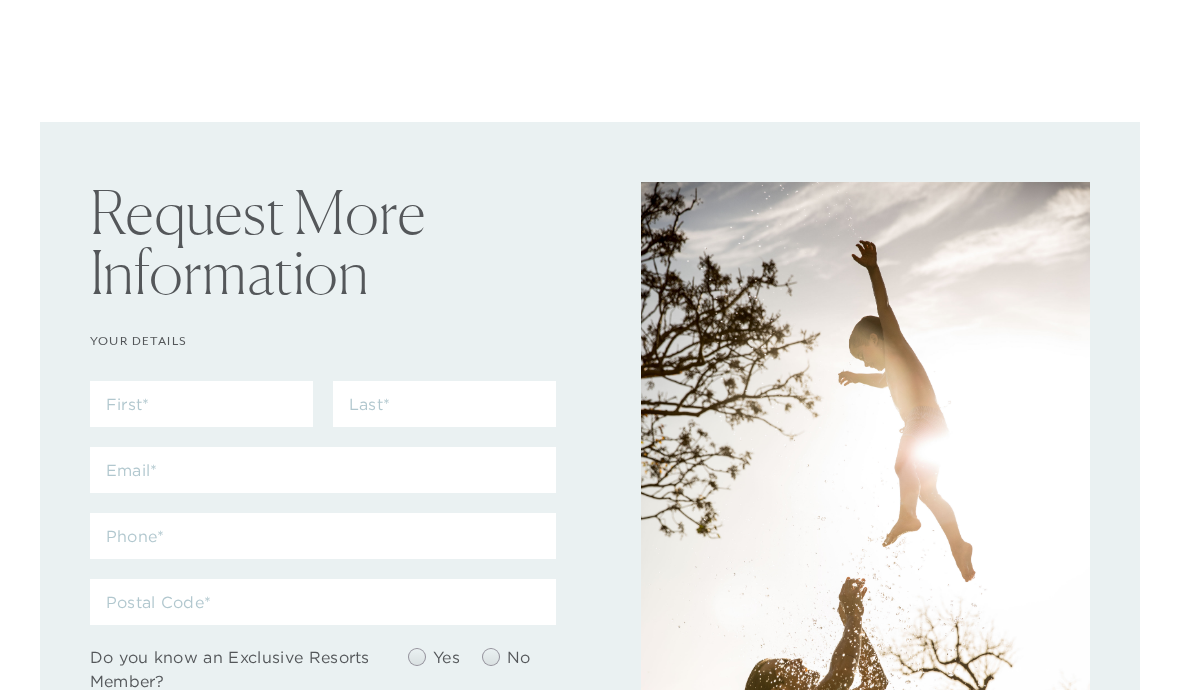 scroll, scrollTop: 0, scrollLeft: 0, axis: both 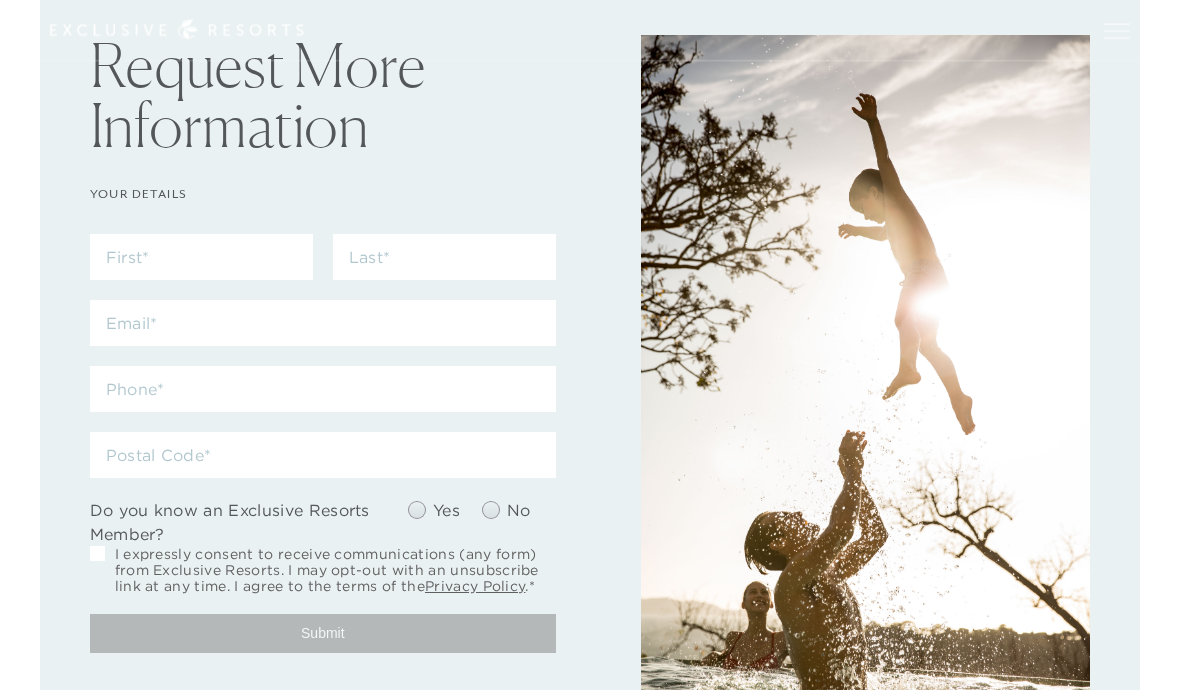 checkbox on "false" 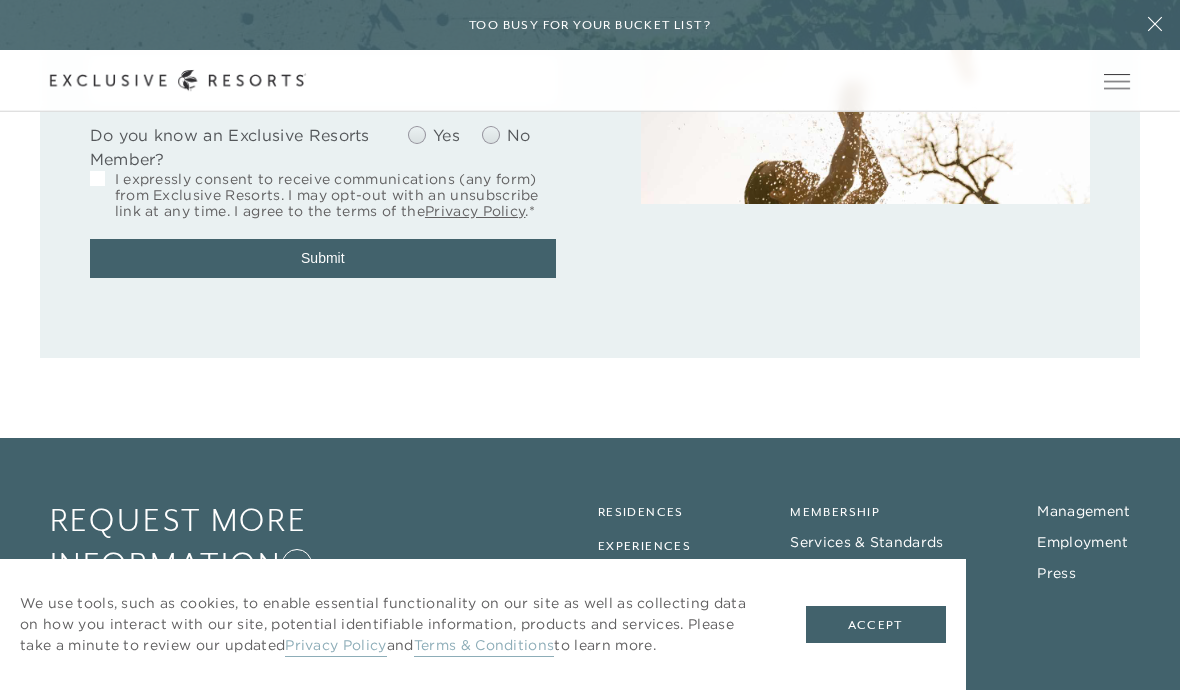 scroll, scrollTop: 524, scrollLeft: 0, axis: vertical 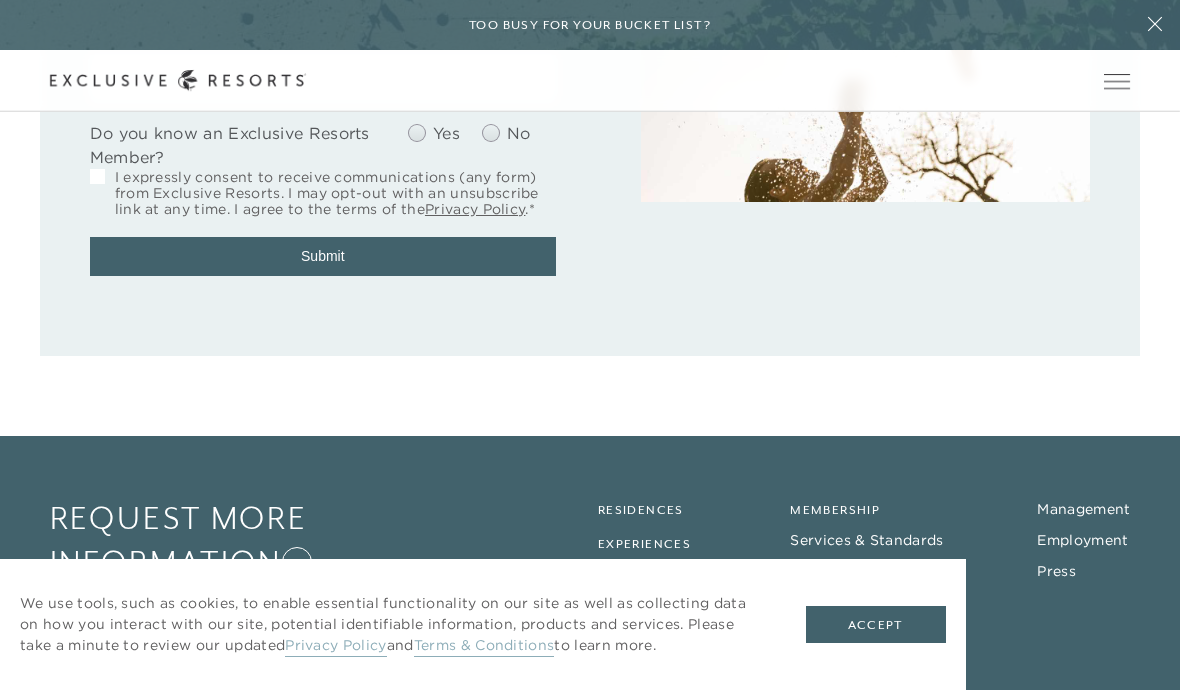 click on "Request More Information  Visit Instagram Visit Youtube Visit Facebook Visit LinkedIn Residences Experiences Club Journal  Community  Membership Services & Standards VIP Access How It Works & Plans Management Employment Press" at bounding box center [590, 564] 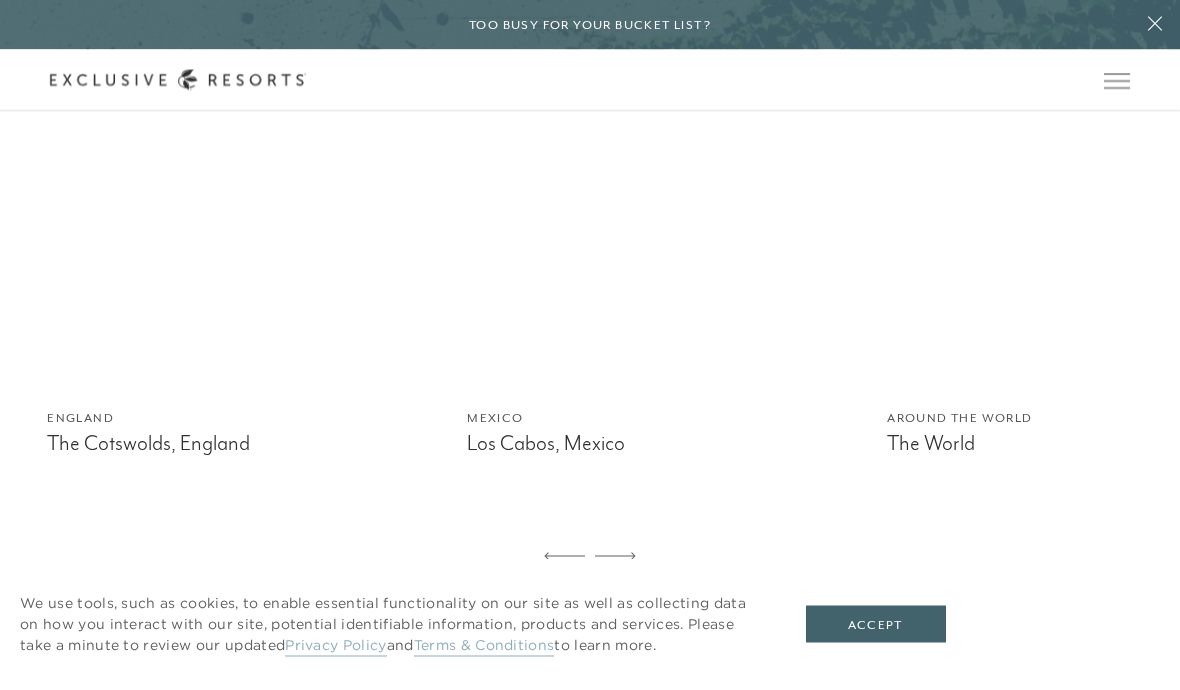 scroll, scrollTop: 1254, scrollLeft: 0, axis: vertical 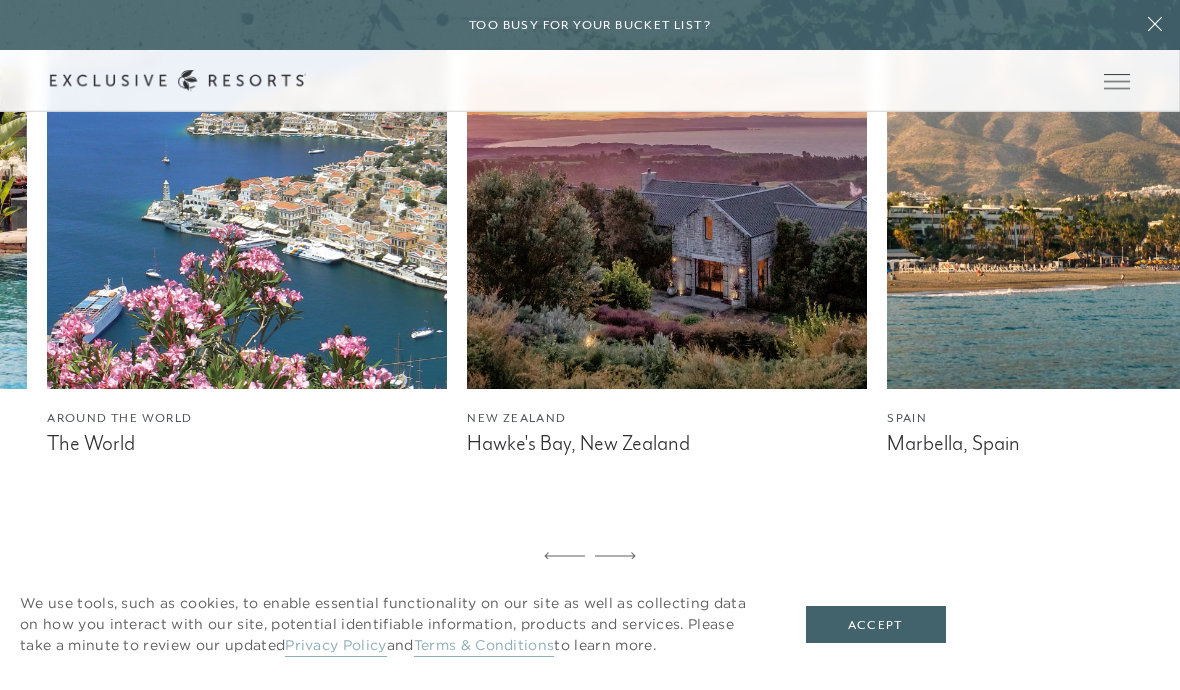click at bounding box center (590, 345) 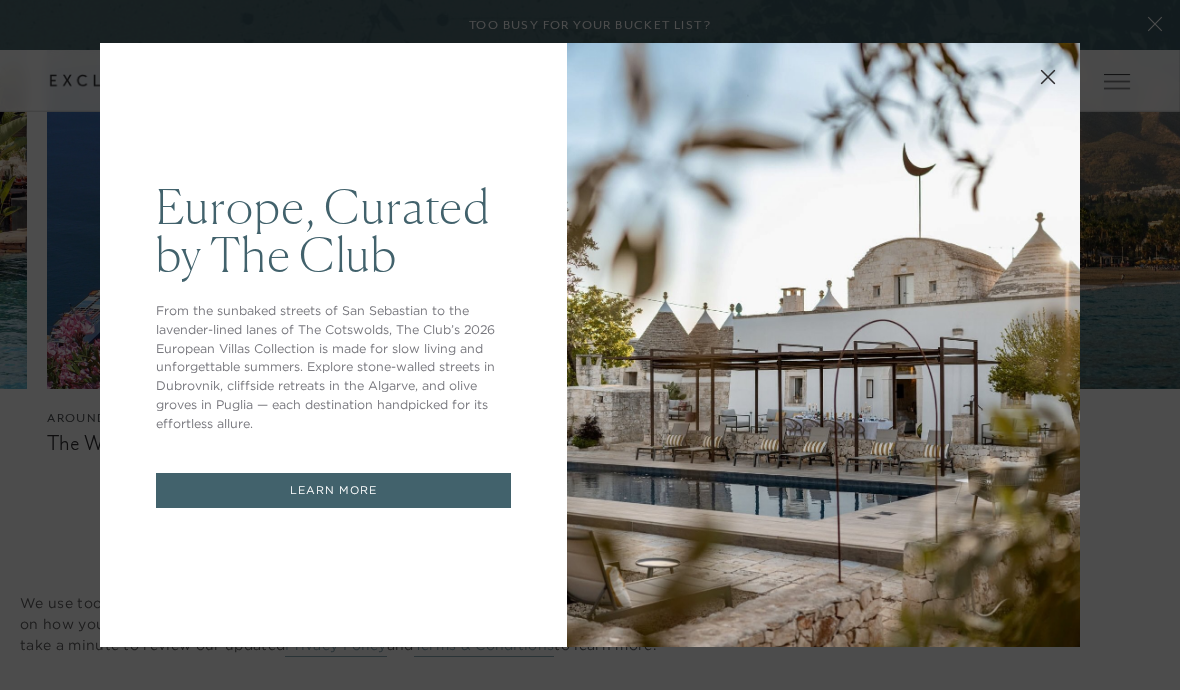 click 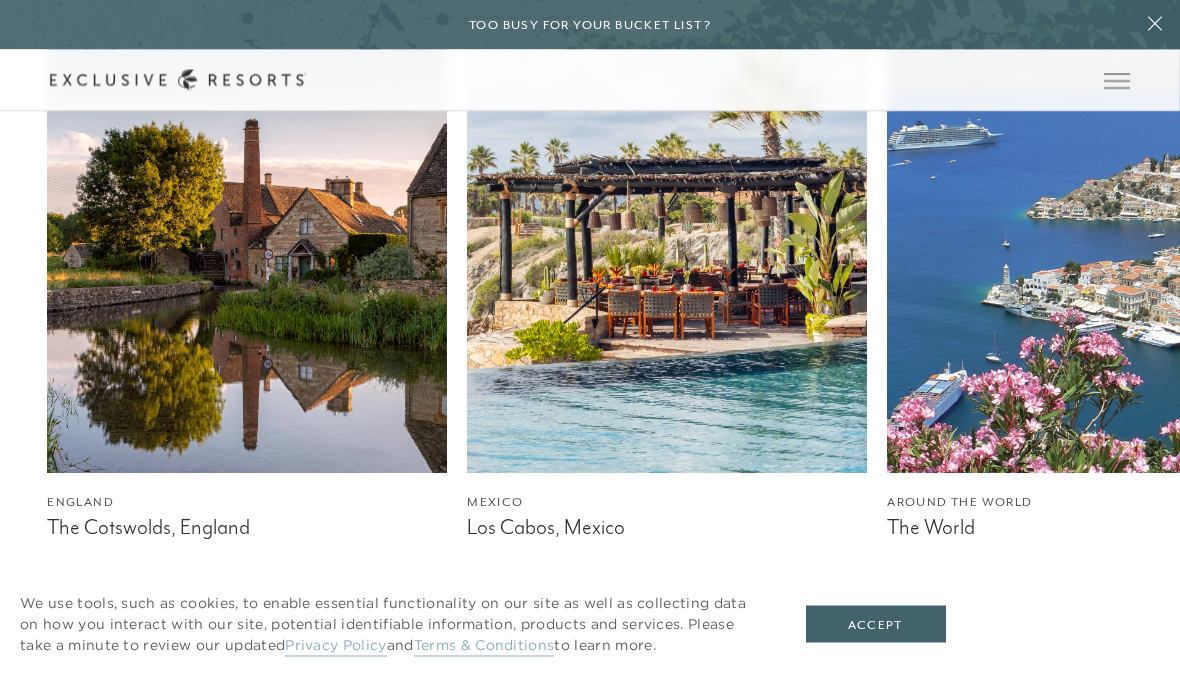 scroll, scrollTop: 1170, scrollLeft: 0, axis: vertical 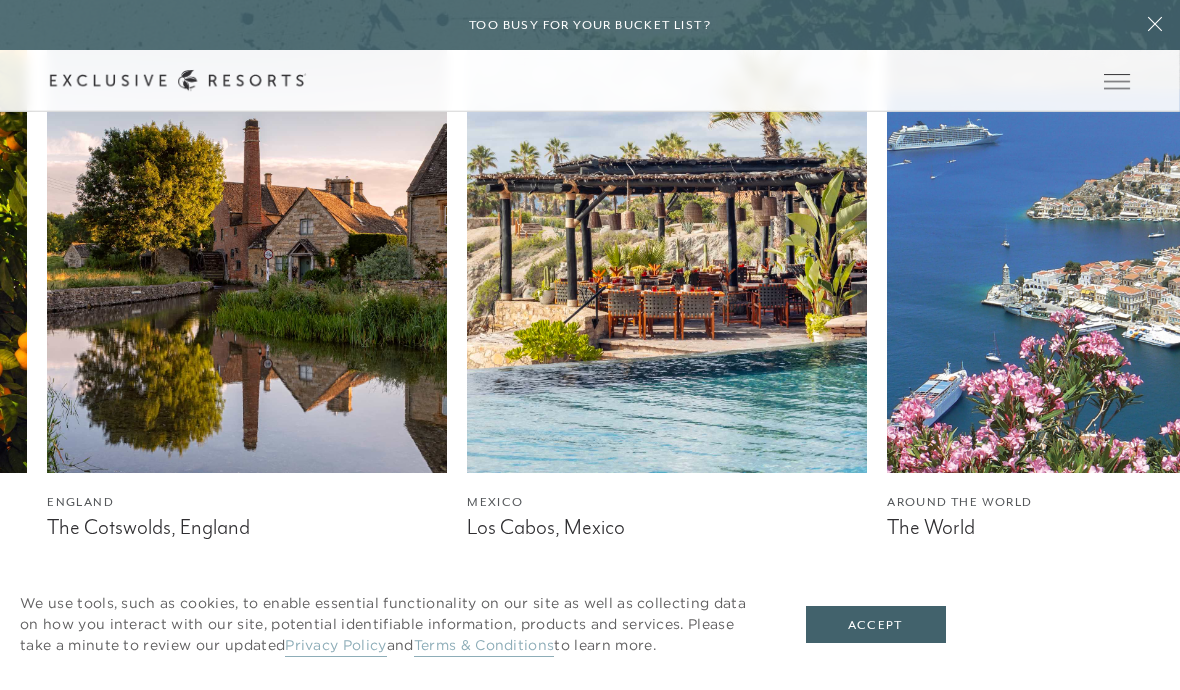 click at bounding box center (667, 223) 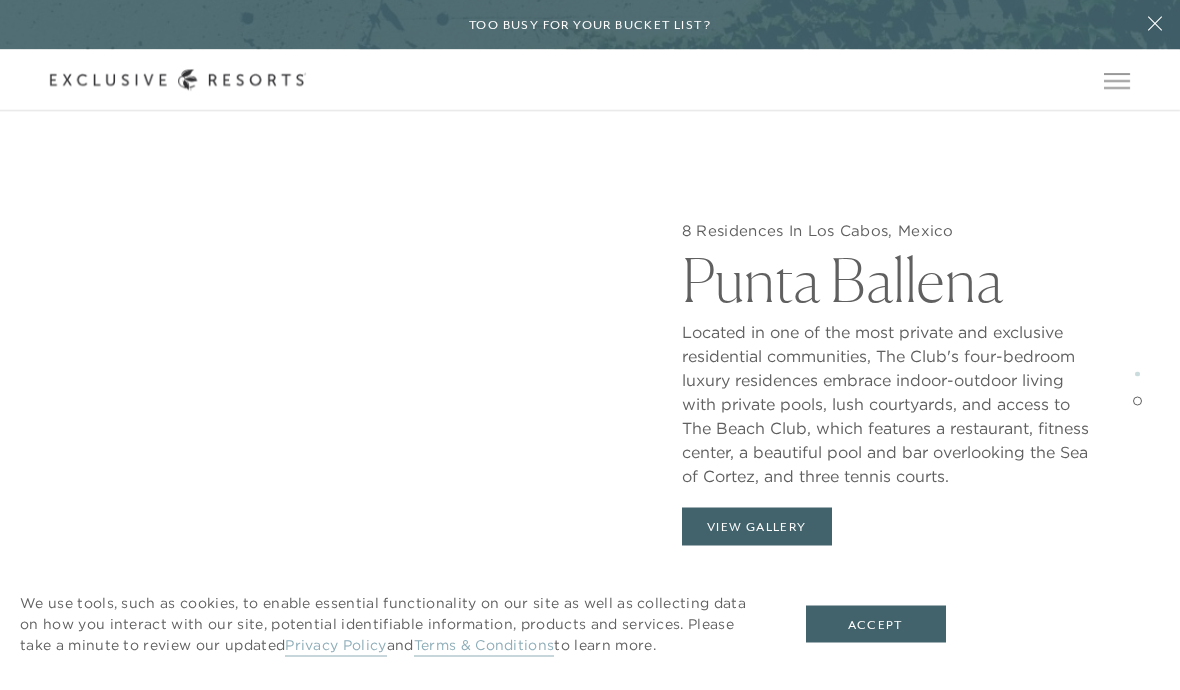 scroll, scrollTop: 3321, scrollLeft: 0, axis: vertical 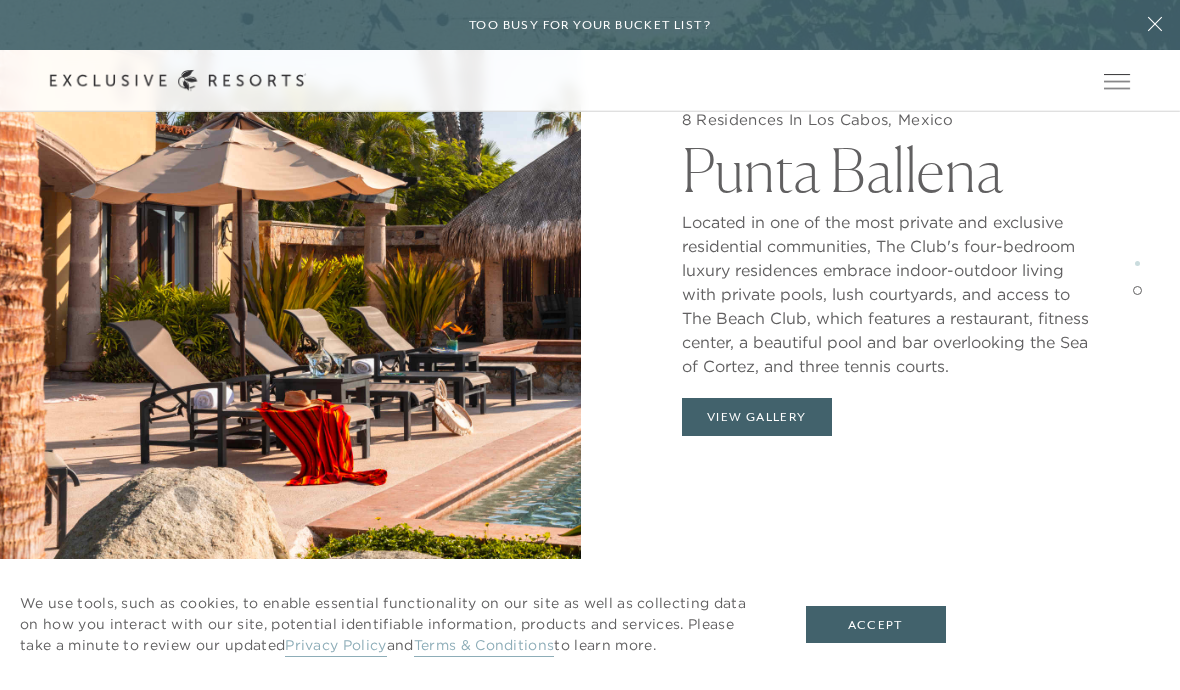 click on "View Gallery" at bounding box center (757, 417) 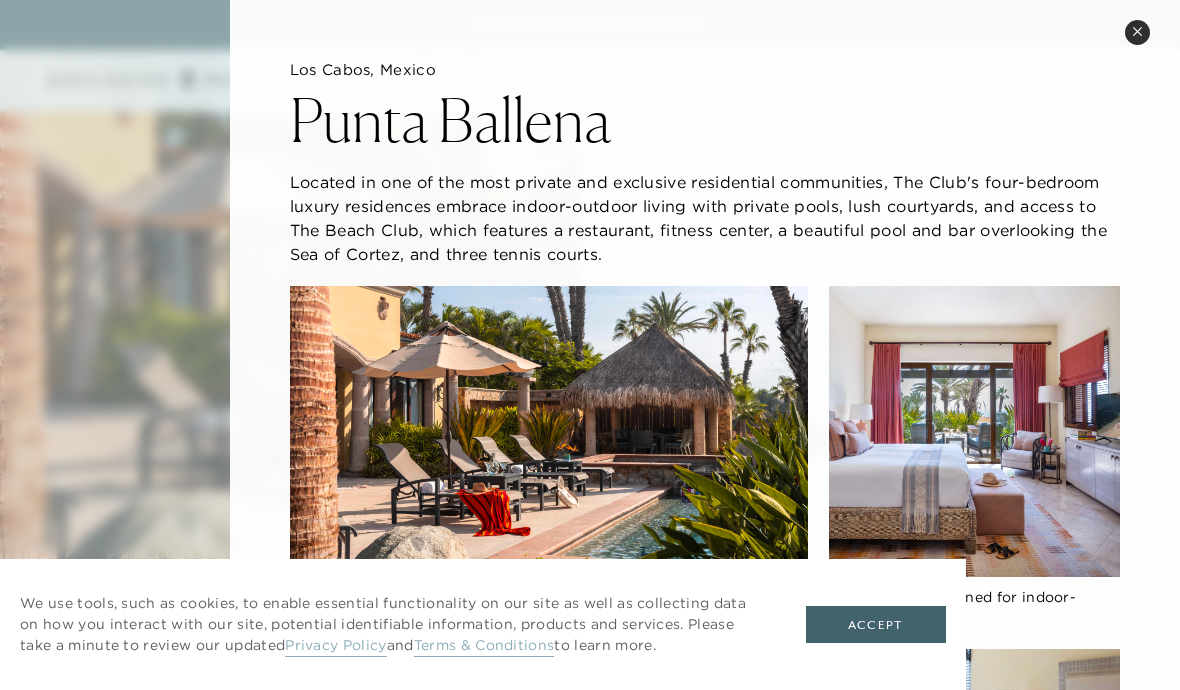 scroll, scrollTop: 3300, scrollLeft: 0, axis: vertical 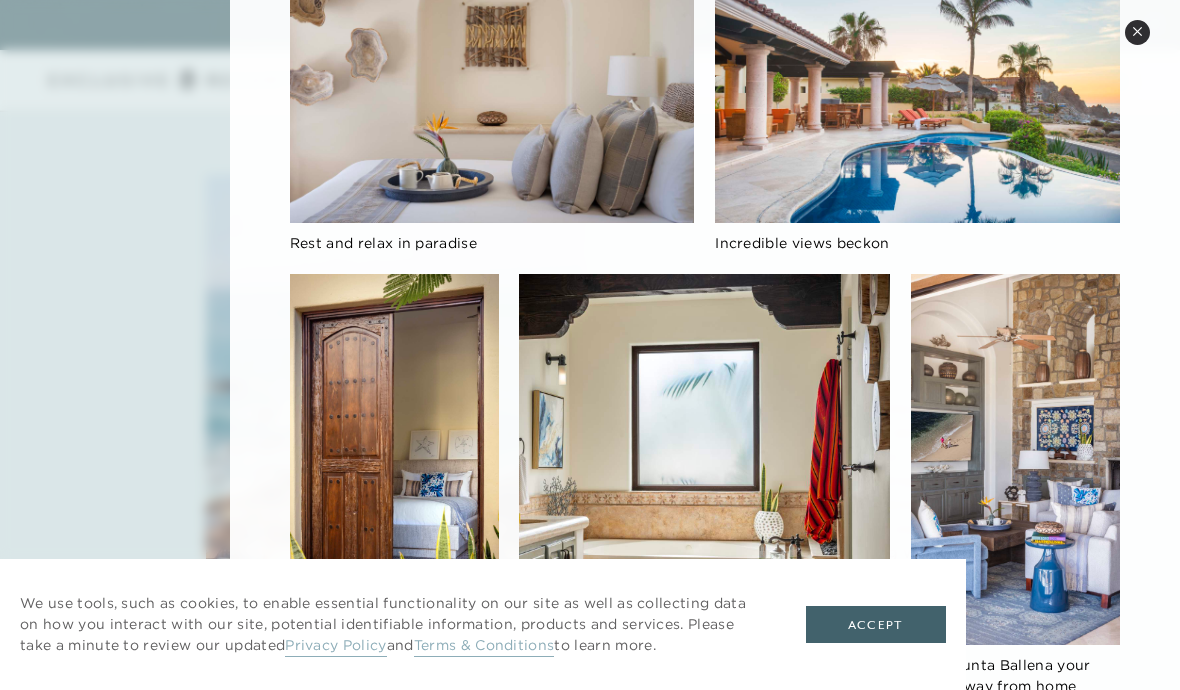 click on "Accept" at bounding box center (876, 625) 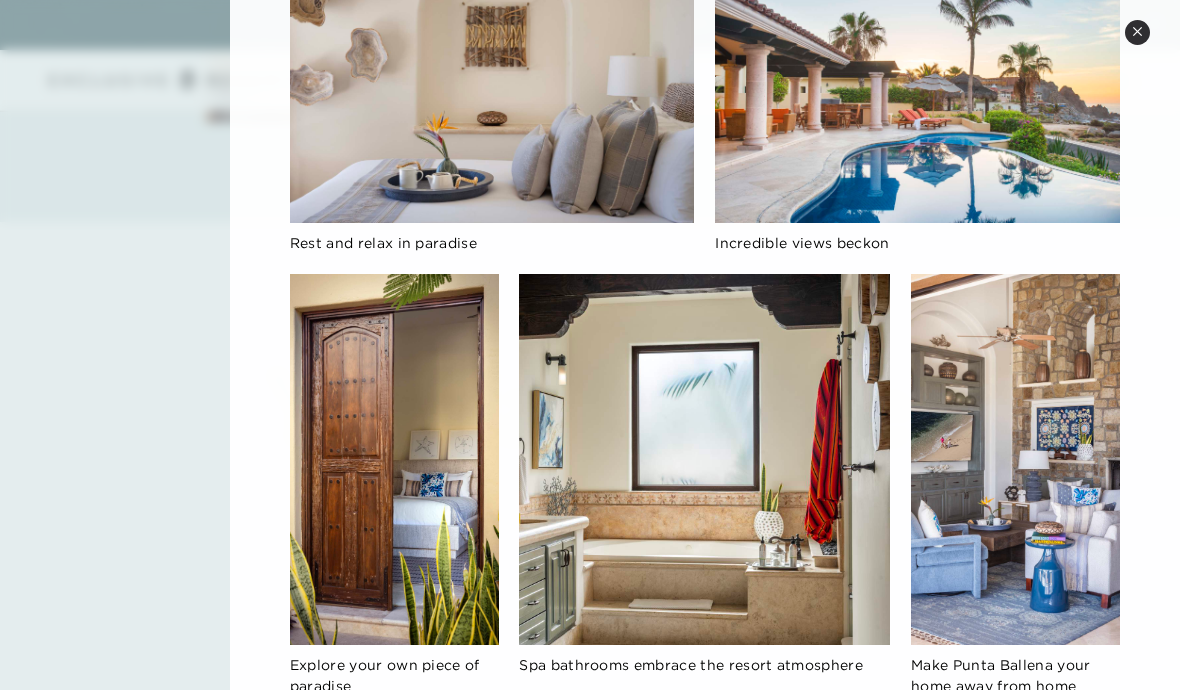 scroll, scrollTop: 4697, scrollLeft: 0, axis: vertical 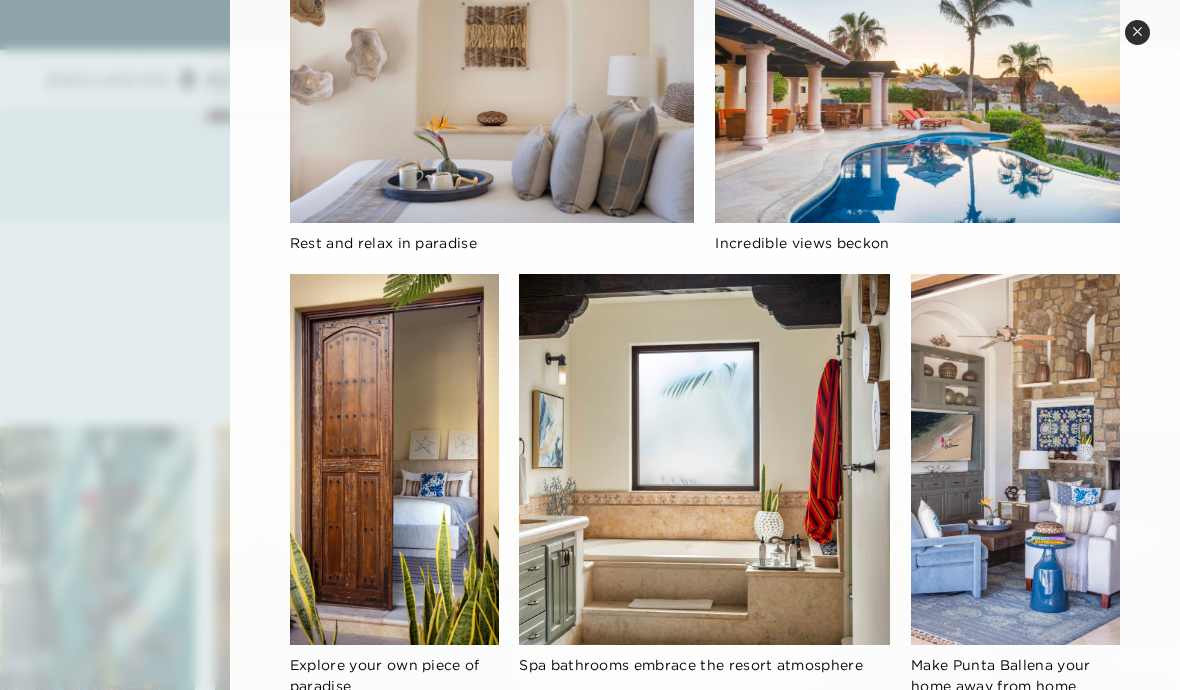 click 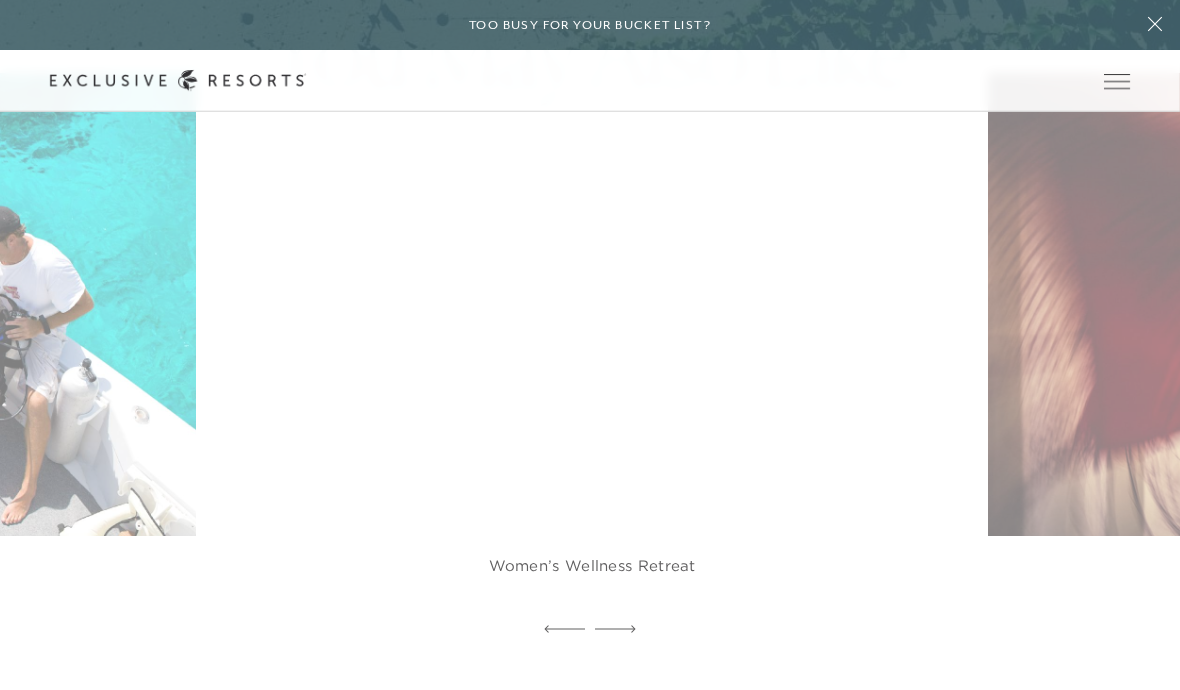 scroll, scrollTop: 5049, scrollLeft: 0, axis: vertical 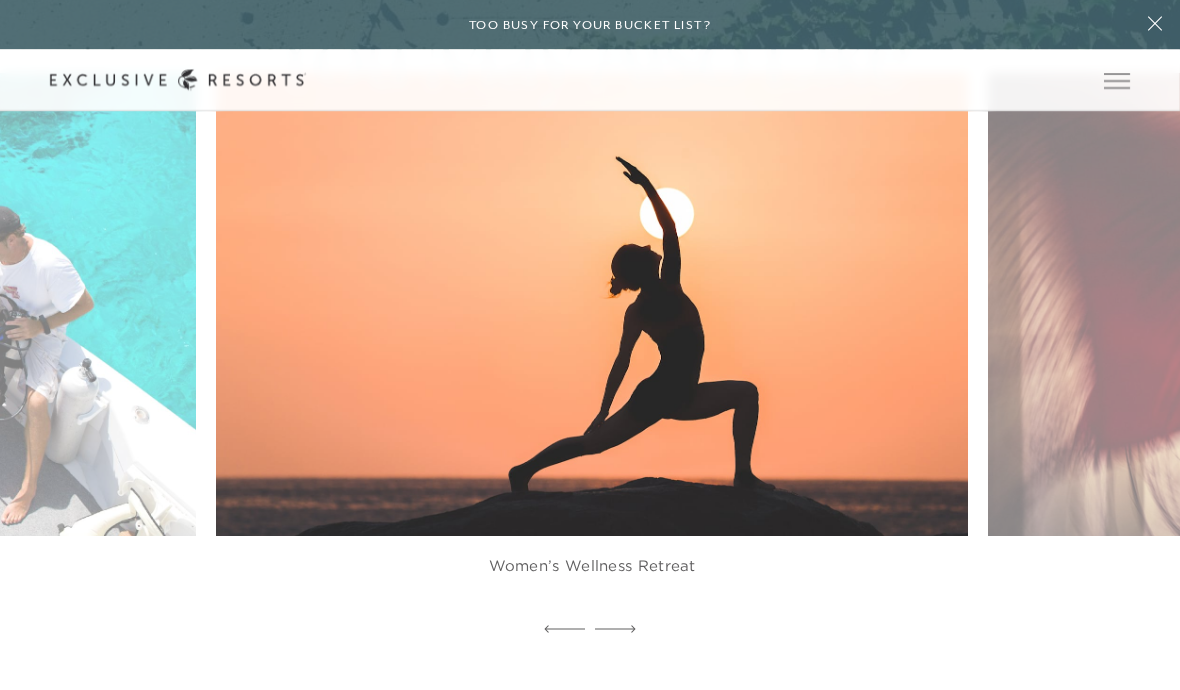 click at bounding box center [617, 305] 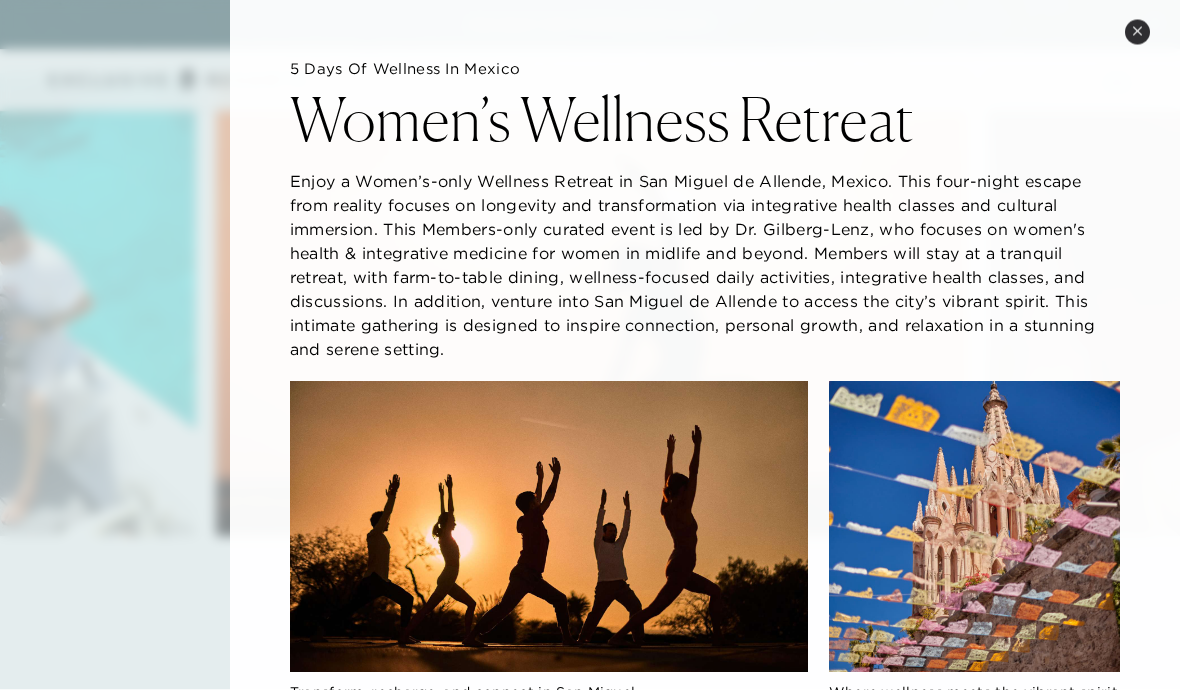 scroll, scrollTop: 5050, scrollLeft: 0, axis: vertical 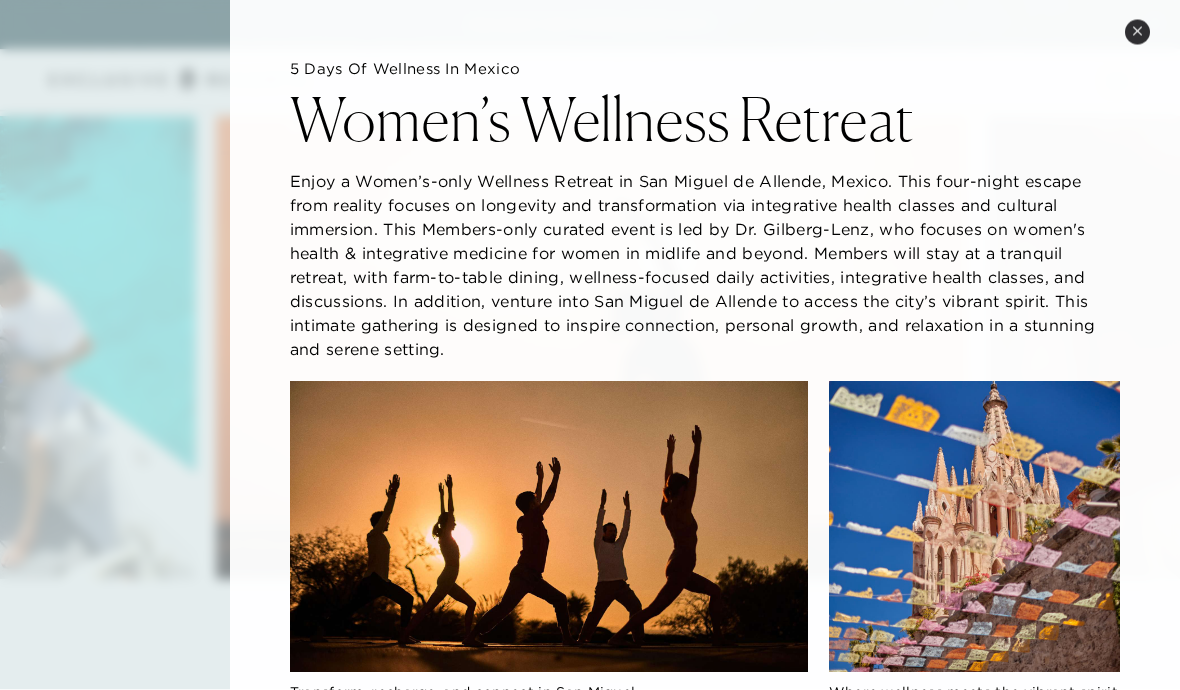 click on "Close quickview" at bounding box center (1137, 32) 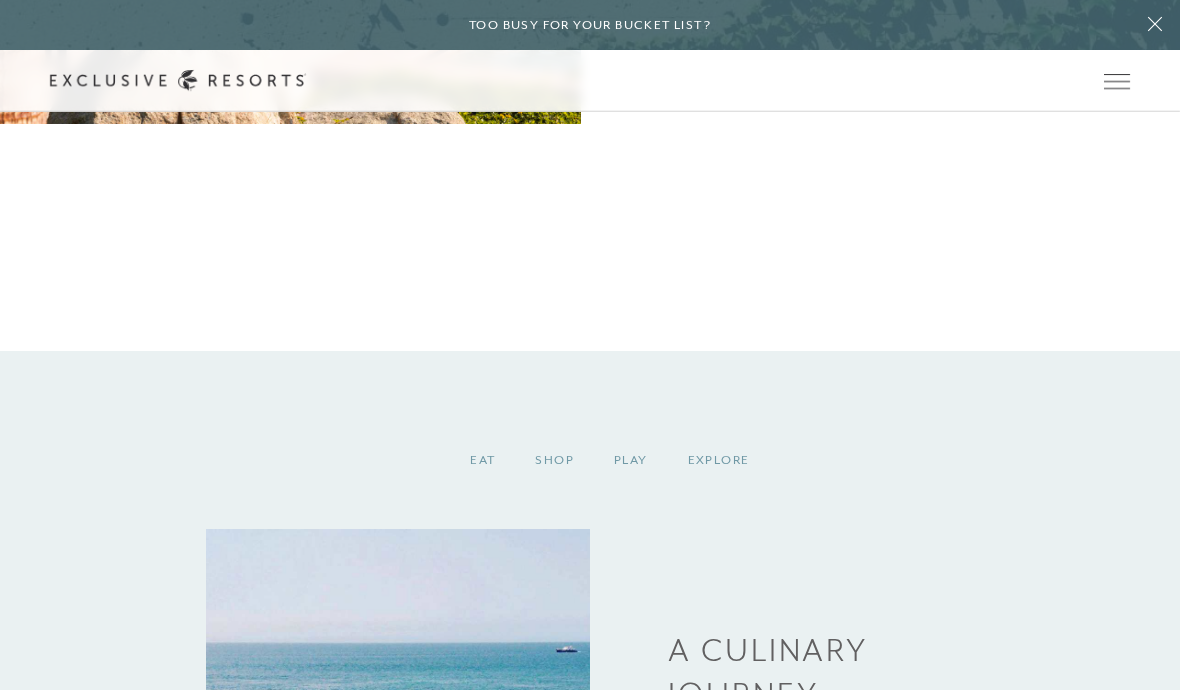 scroll, scrollTop: 3770, scrollLeft: 0, axis: vertical 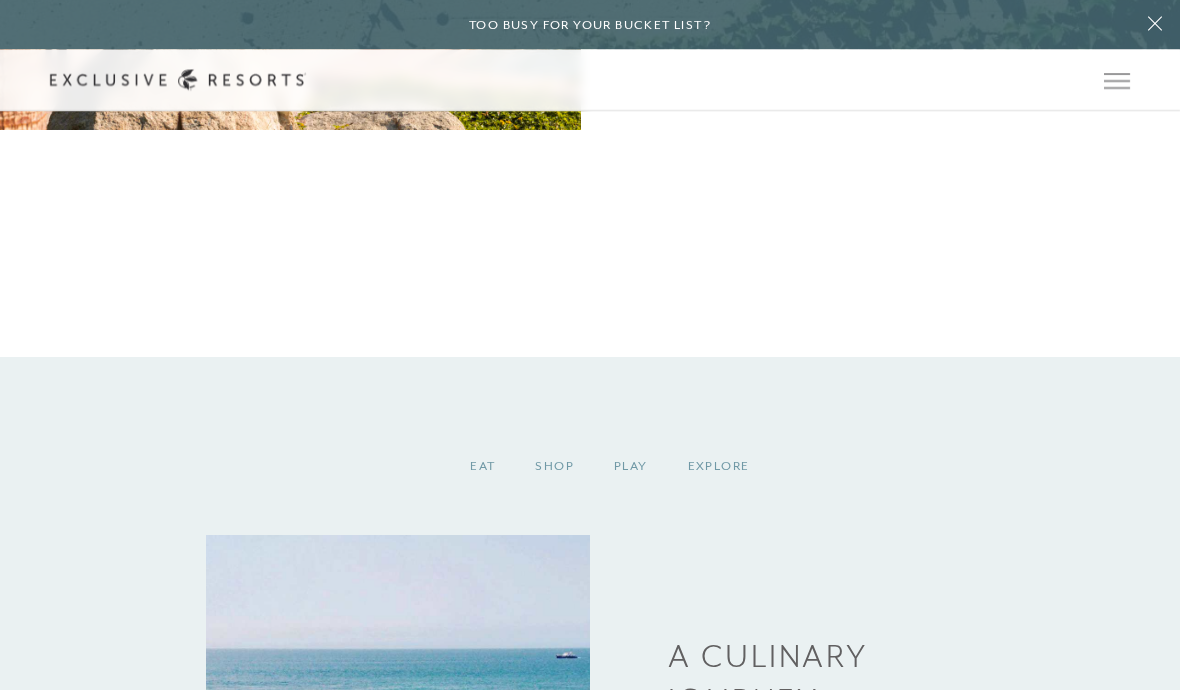 click at bounding box center (1117, 81) 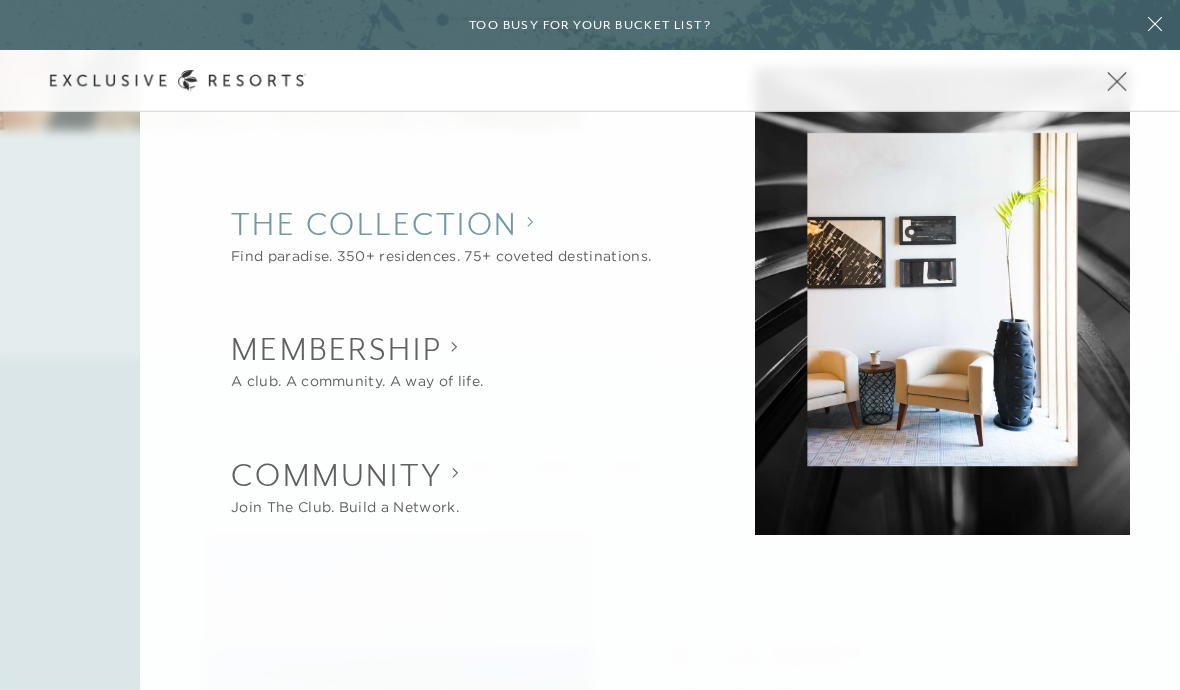 click on "Find paradise. 350+ residences. 75+ coveted destinations." at bounding box center [441, 256] 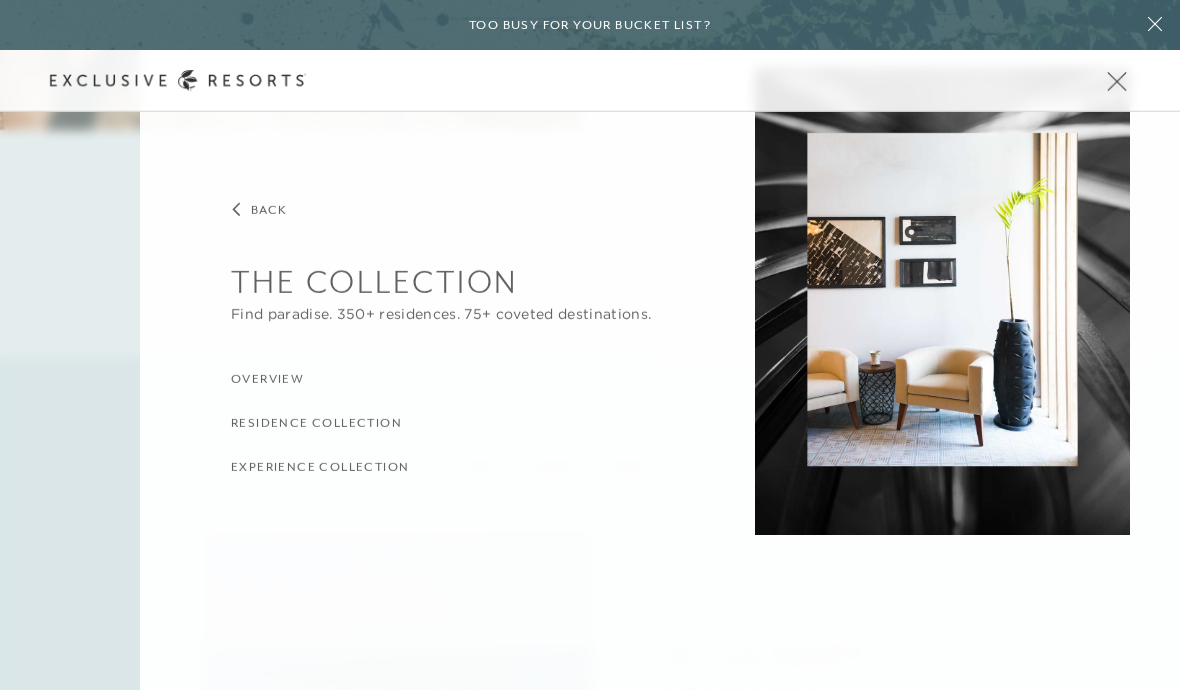 click on "Experience Collection" at bounding box center (320, 467) 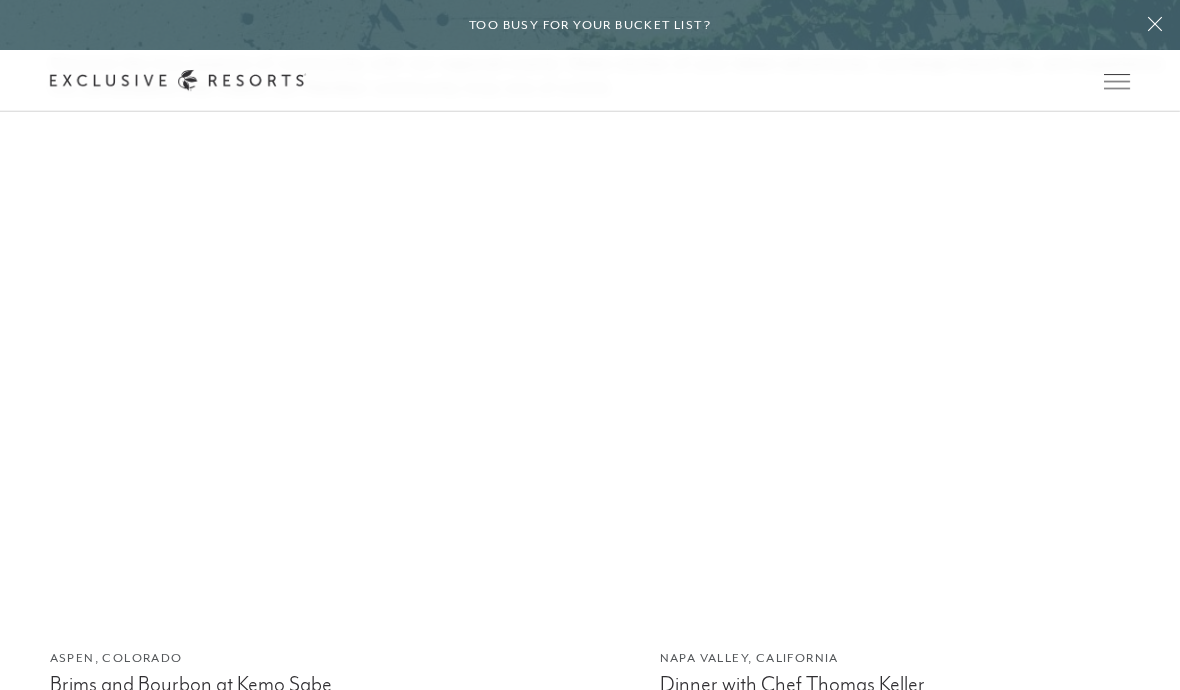 scroll, scrollTop: 4548, scrollLeft: 0, axis: vertical 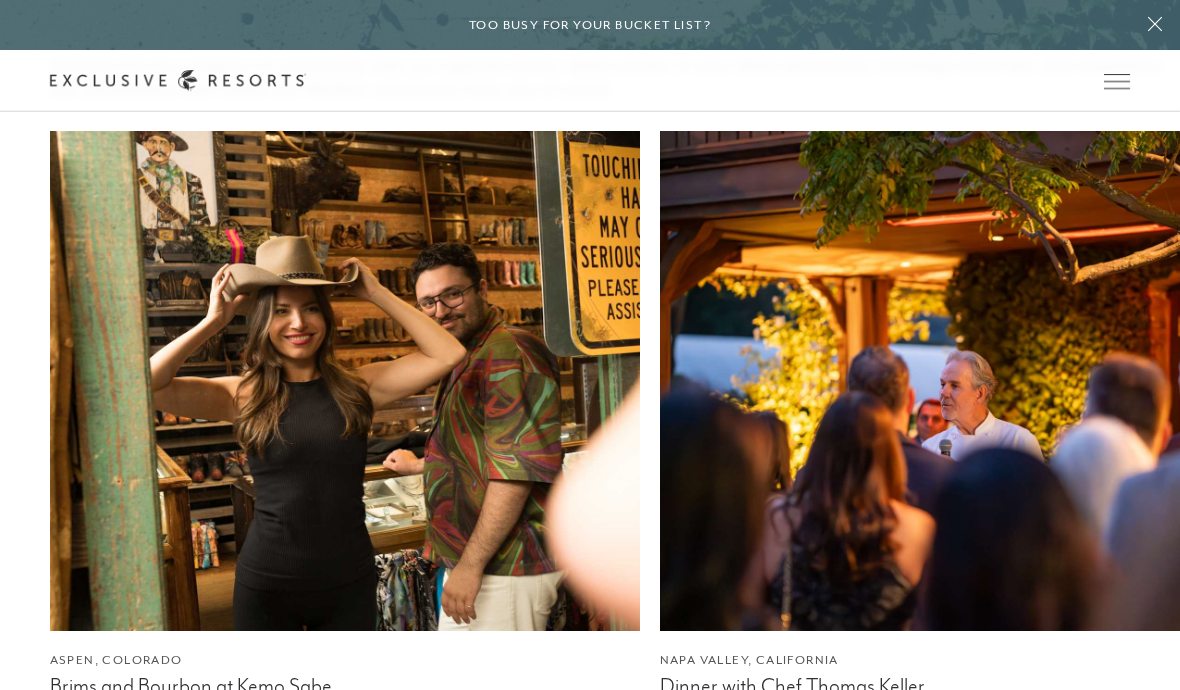 click at bounding box center (955, 381) 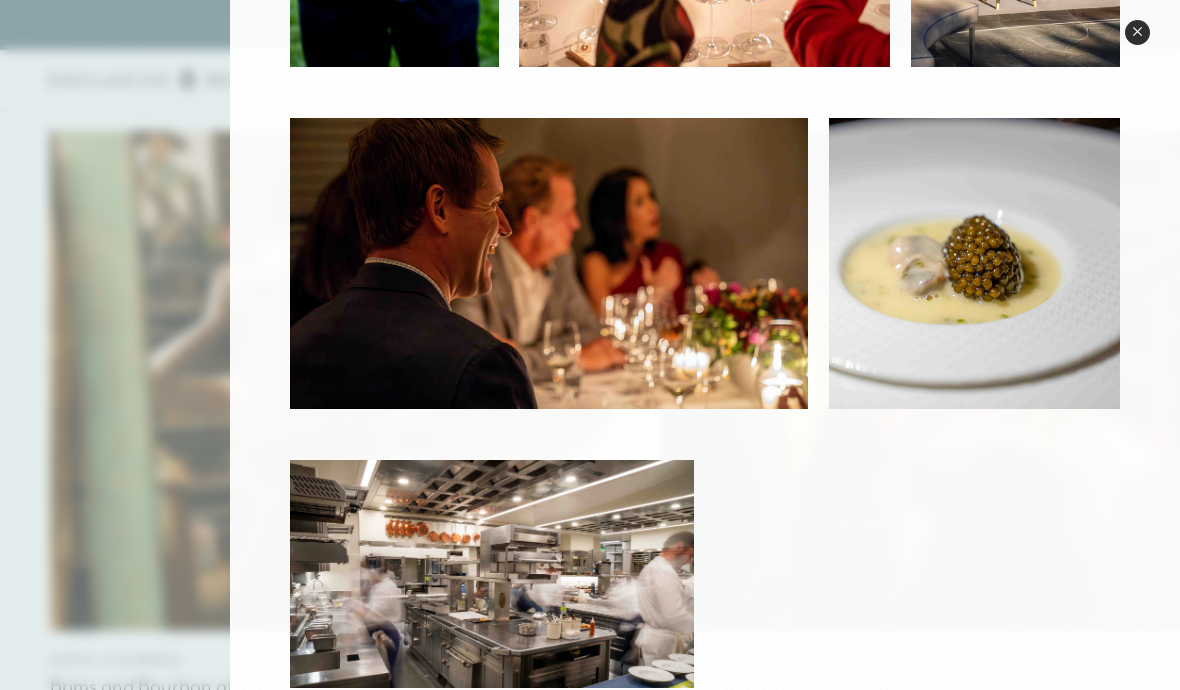 scroll, scrollTop: 1277, scrollLeft: 0, axis: vertical 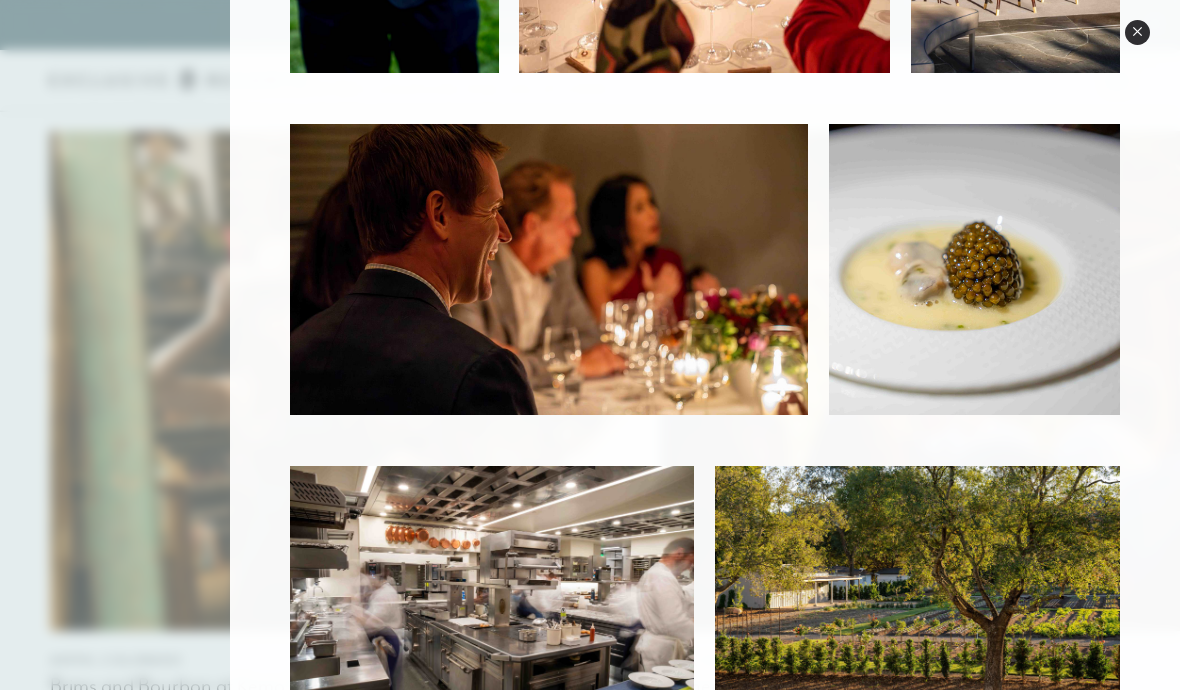 click 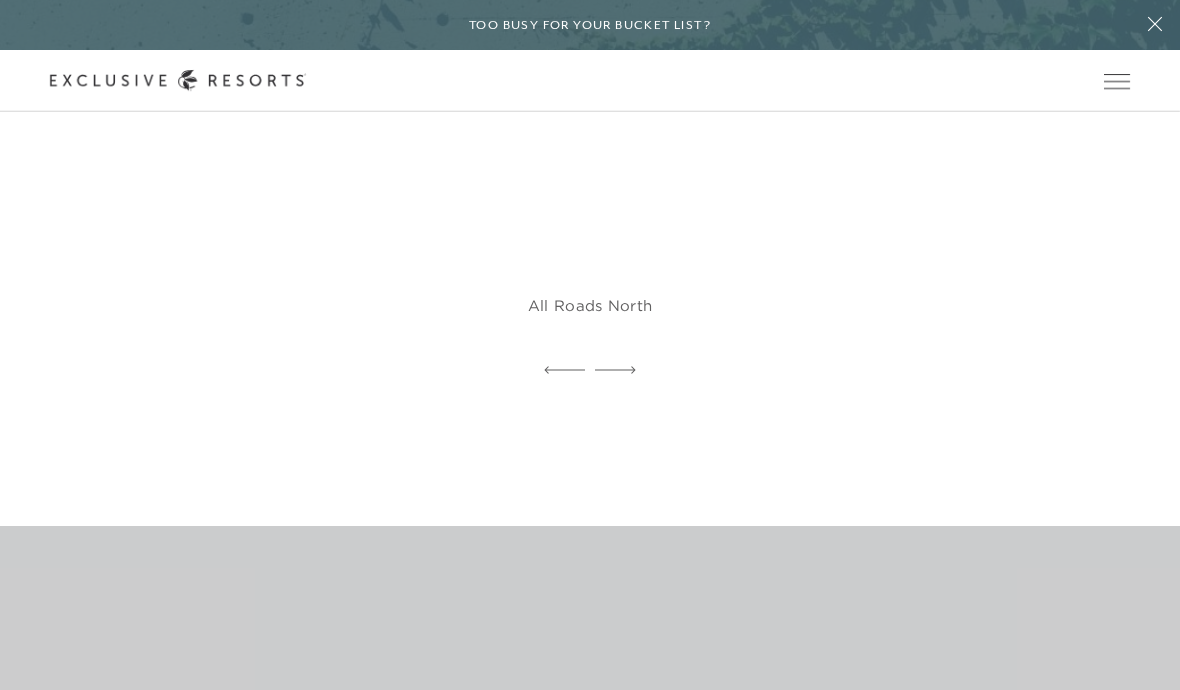 scroll, scrollTop: 6522, scrollLeft: 0, axis: vertical 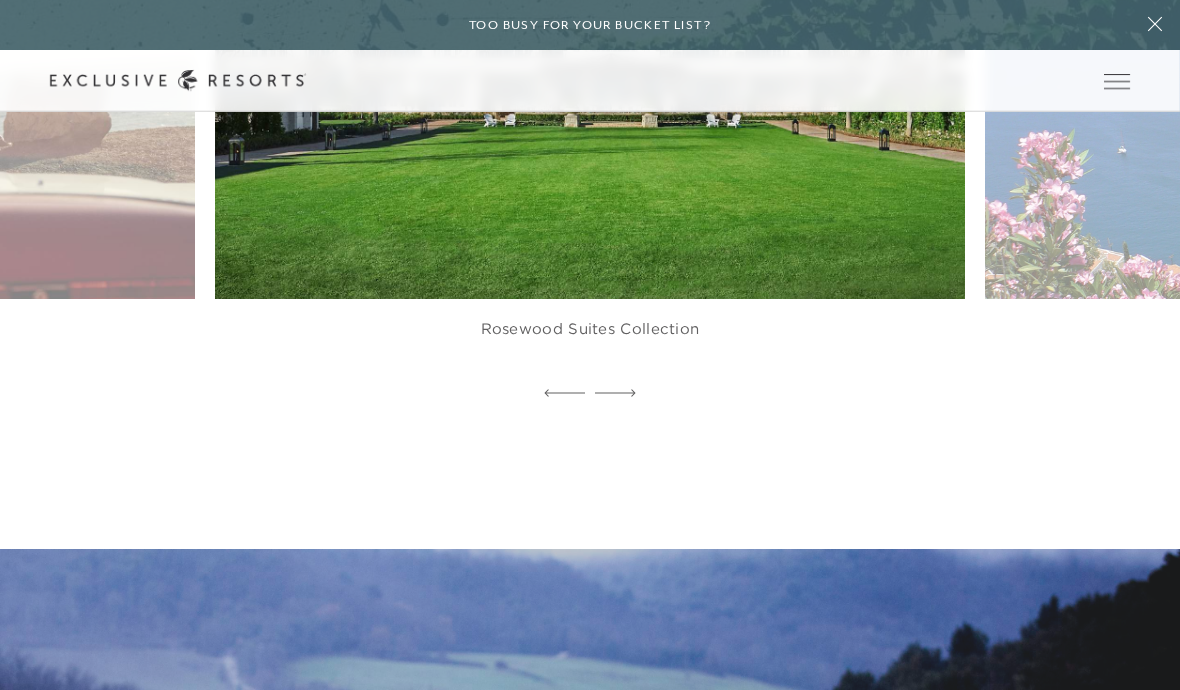 click at bounding box center [614, 69] 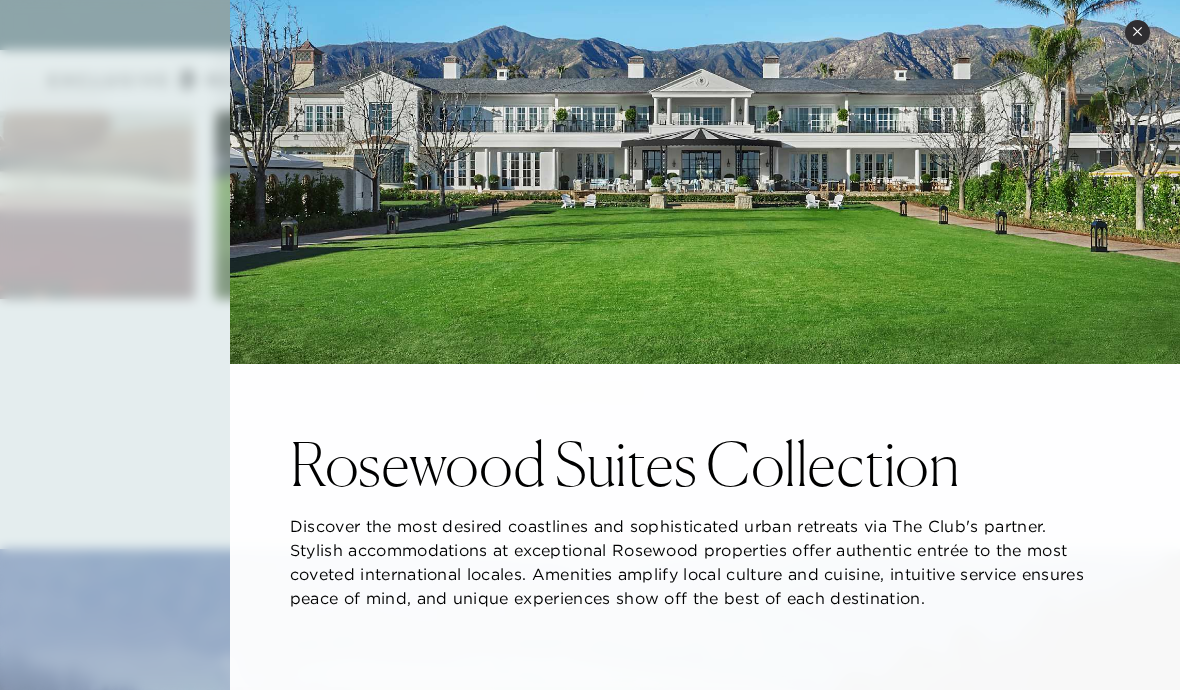 scroll, scrollTop: 76, scrollLeft: 0, axis: vertical 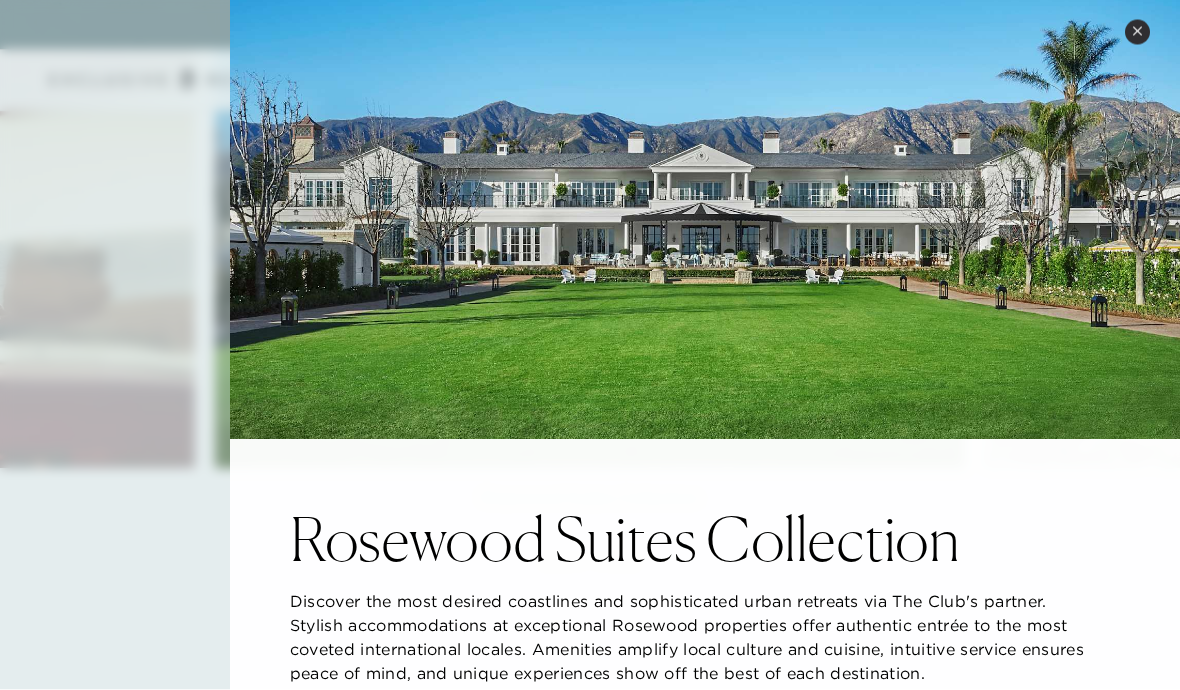 click on "Close quickview" at bounding box center (1137, 32) 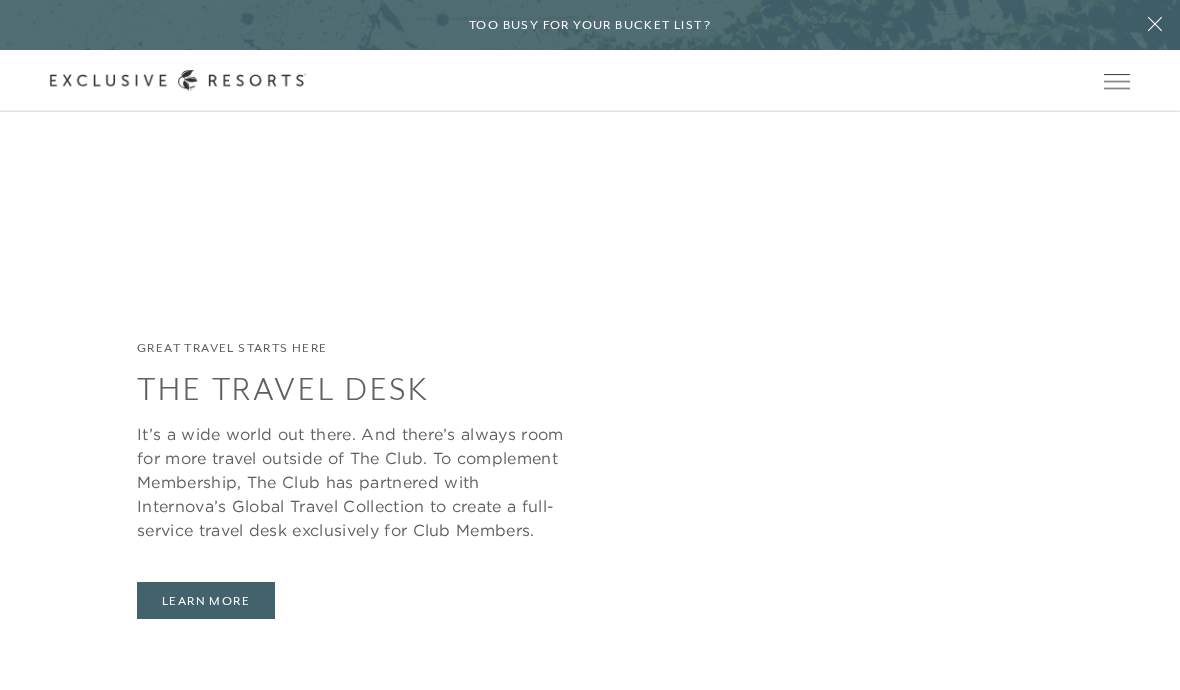 scroll, scrollTop: 5329, scrollLeft: 0, axis: vertical 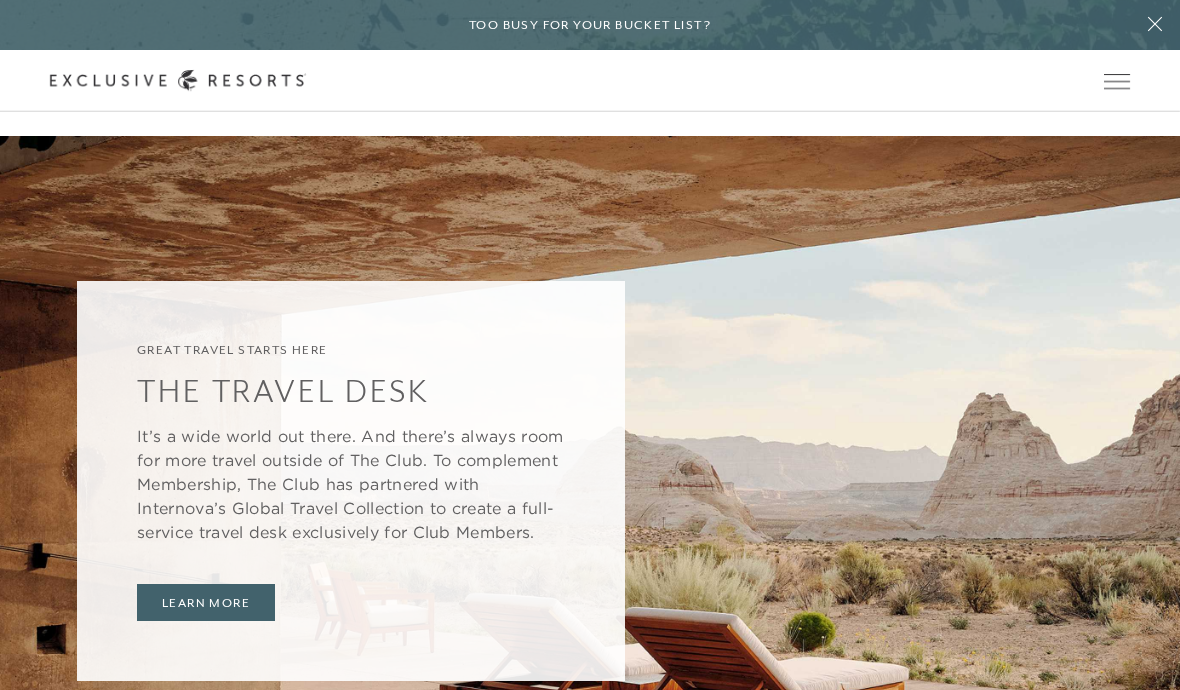 click on "Too busy for your bucket list?" at bounding box center [590, 25] 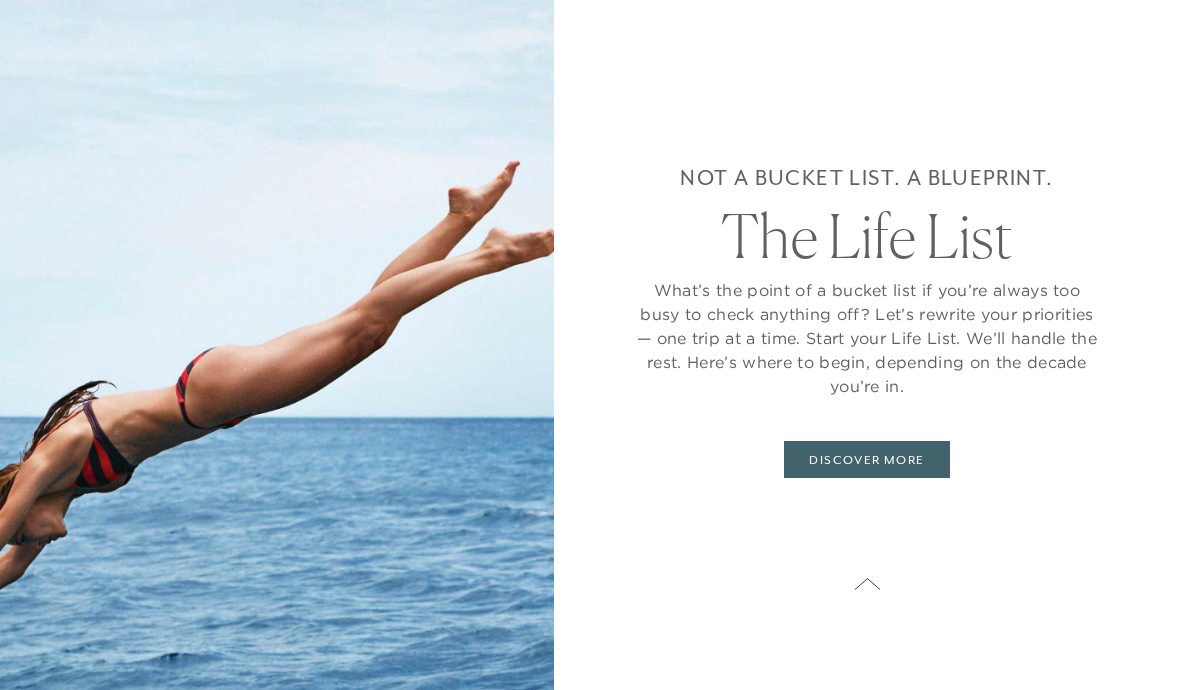 scroll, scrollTop: 3771, scrollLeft: 0, axis: vertical 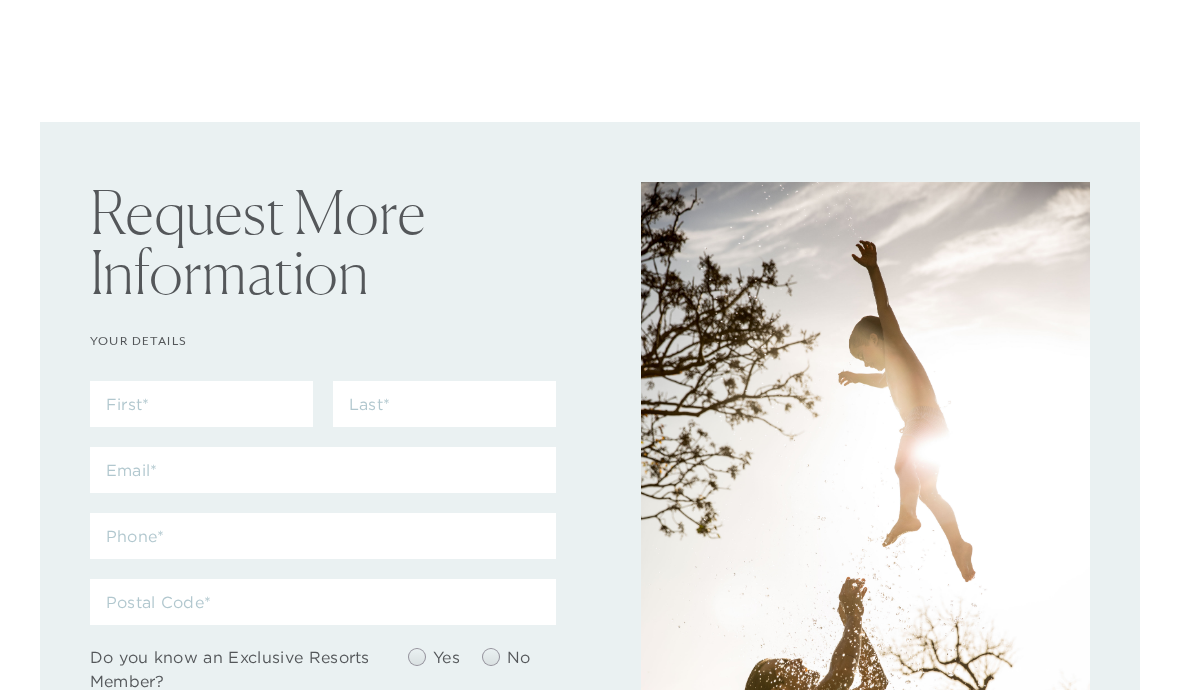 checkbox on "false" 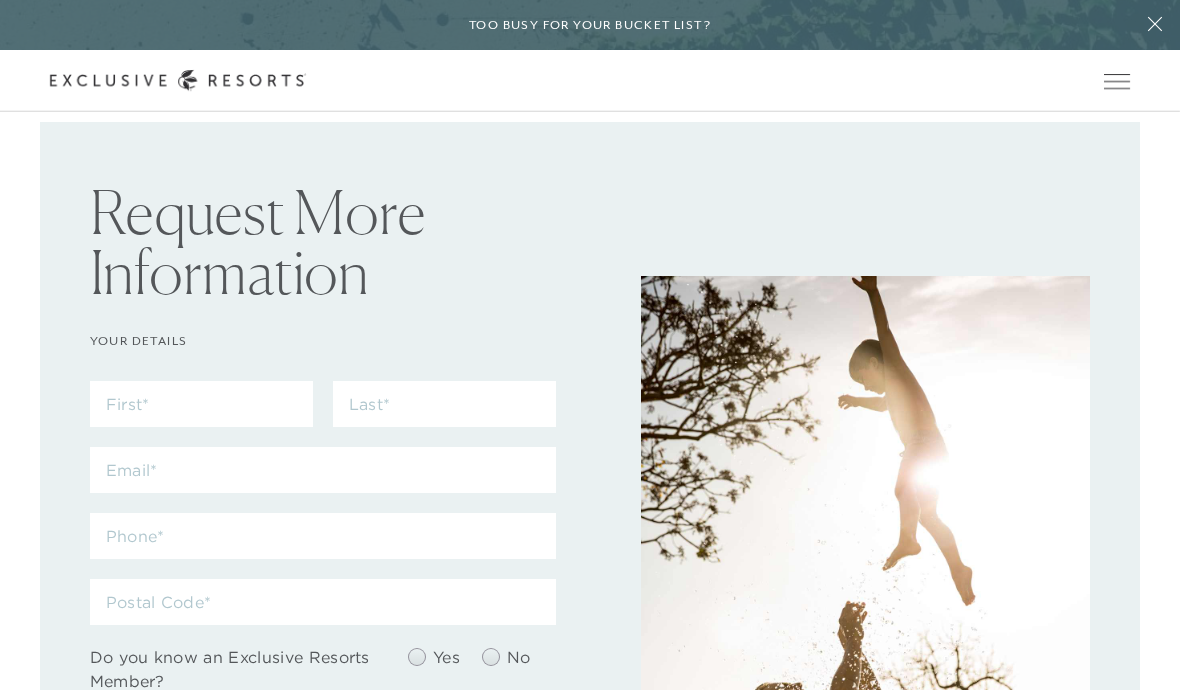 click at bounding box center (1117, 81) 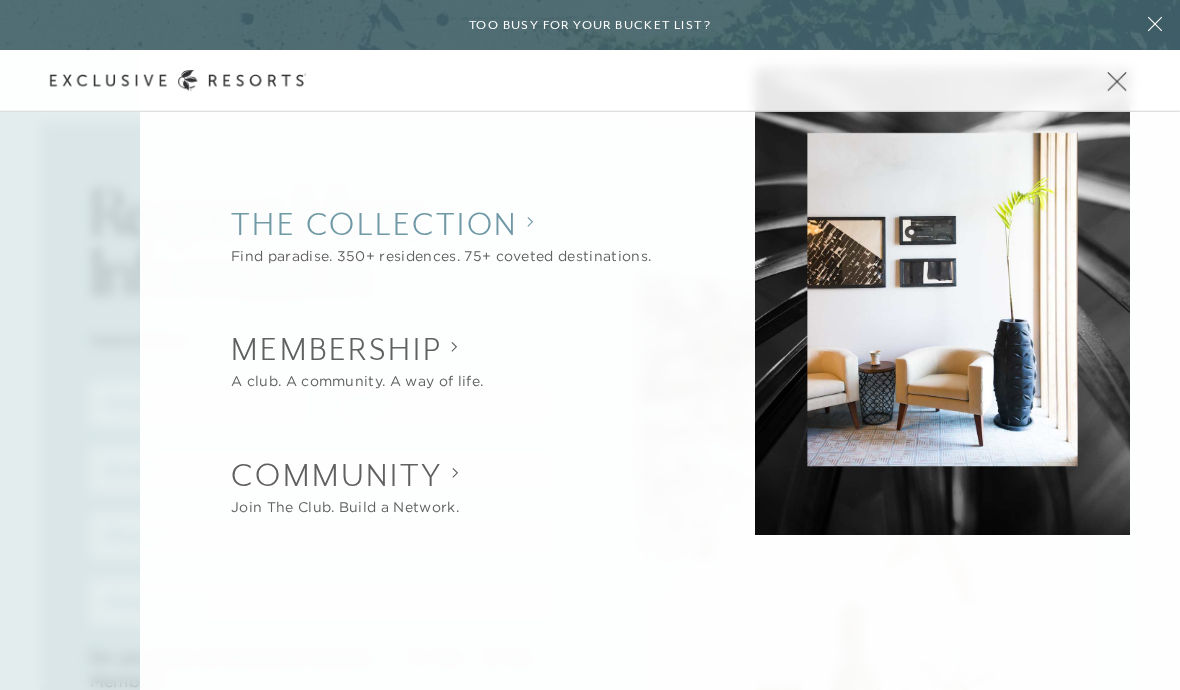 click on "Find paradise. 350+ residences. 75+ coveted destinations." at bounding box center [441, 256] 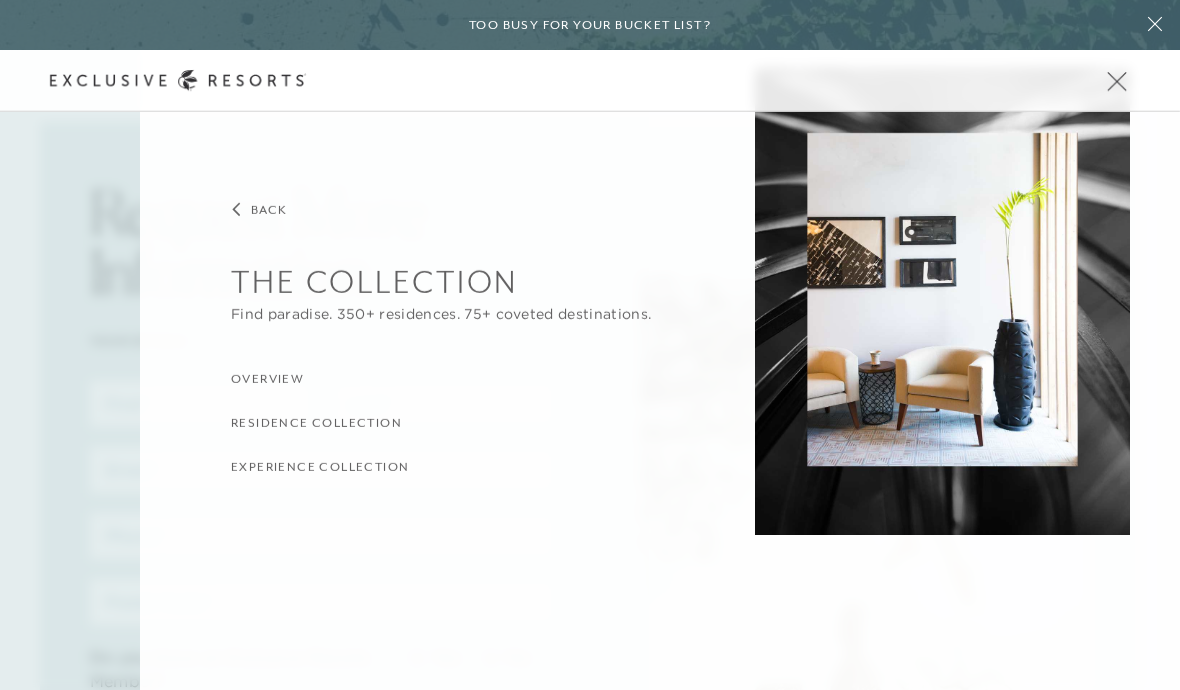 click on "Residence Collection" at bounding box center [316, 423] 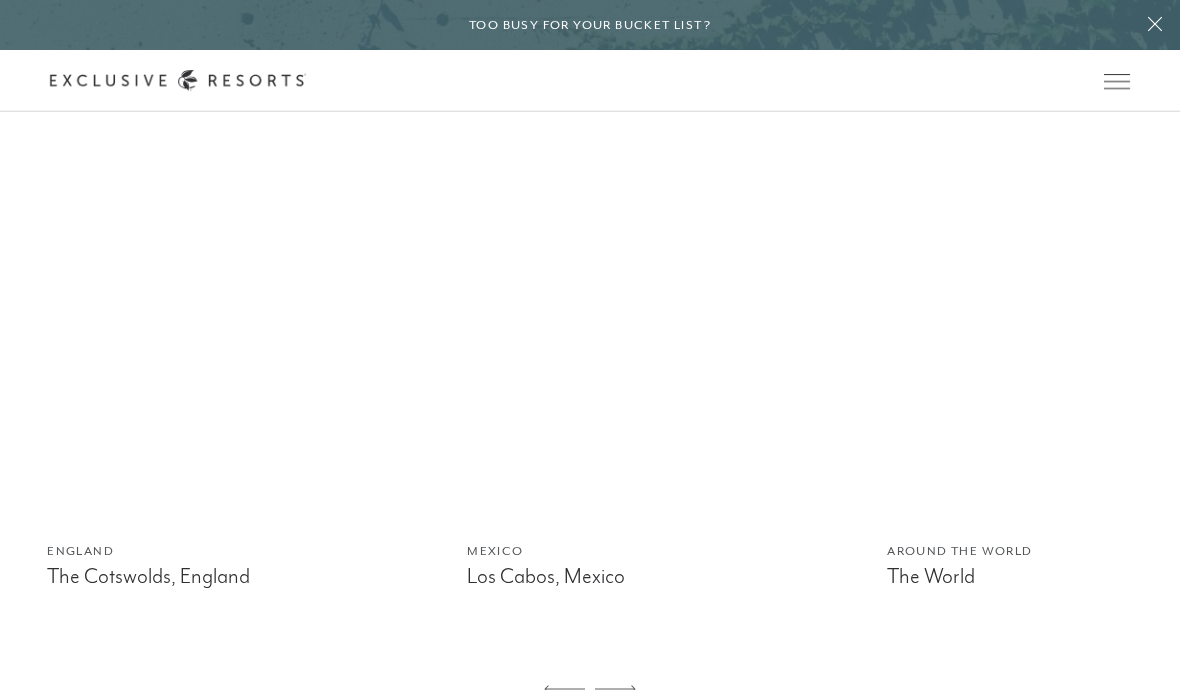 scroll, scrollTop: 1129, scrollLeft: 0, axis: vertical 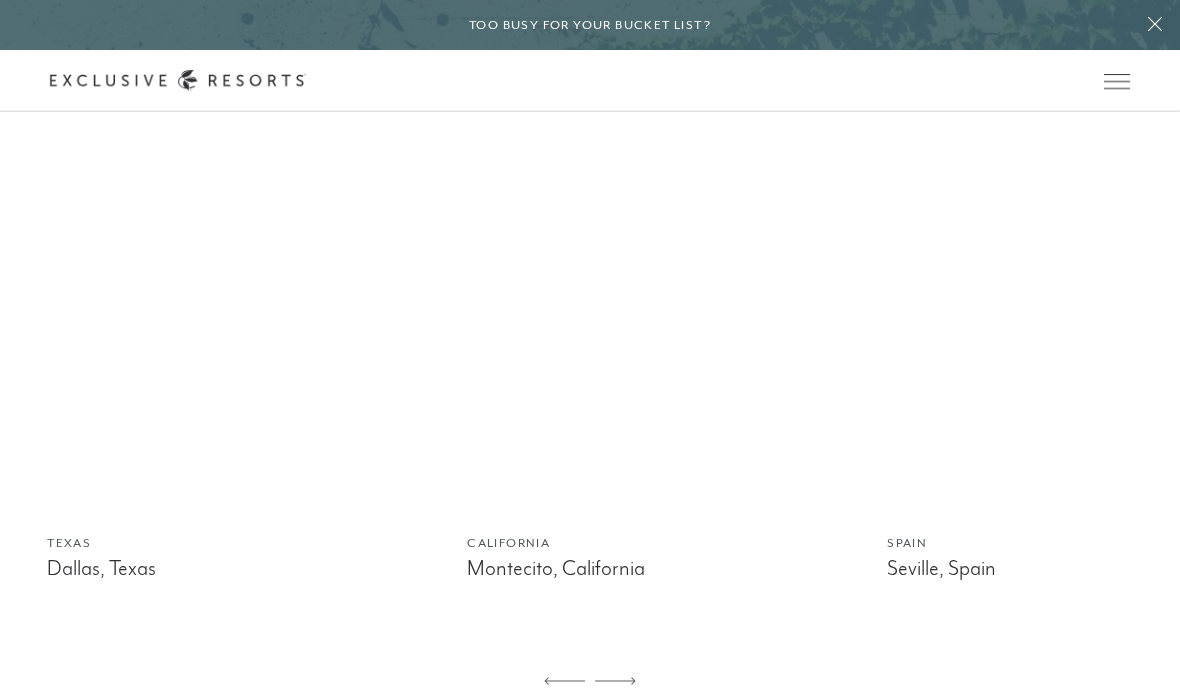 click at bounding box center (667, 264) 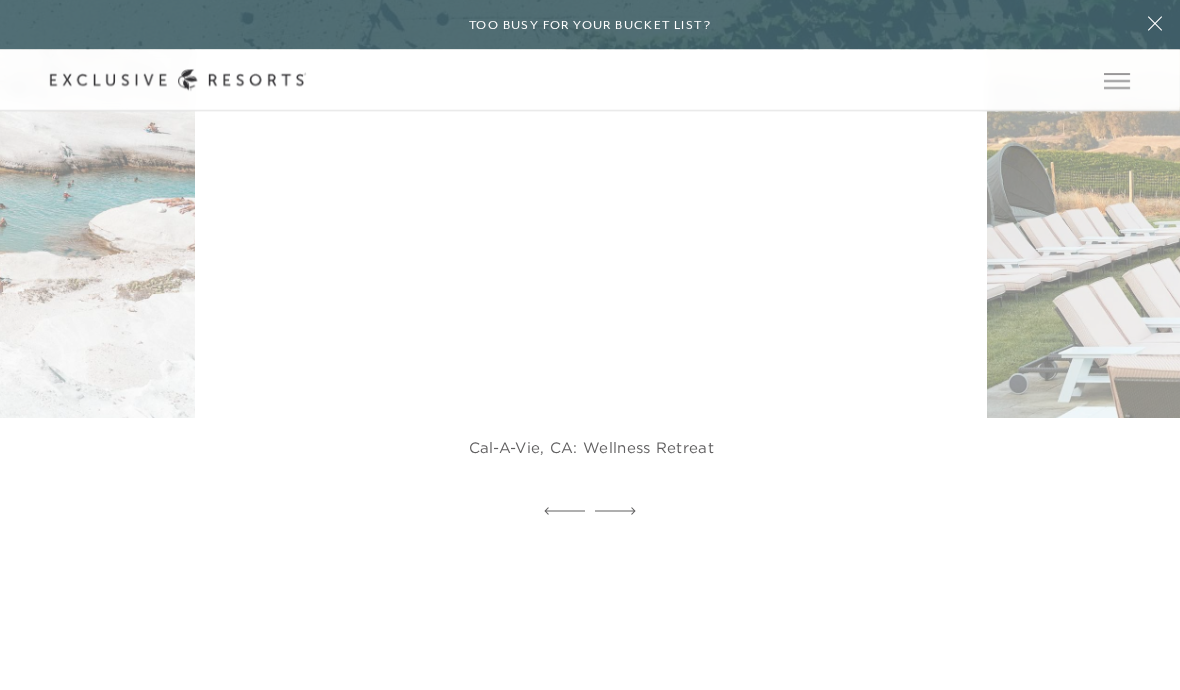 scroll, scrollTop: 3599, scrollLeft: 0, axis: vertical 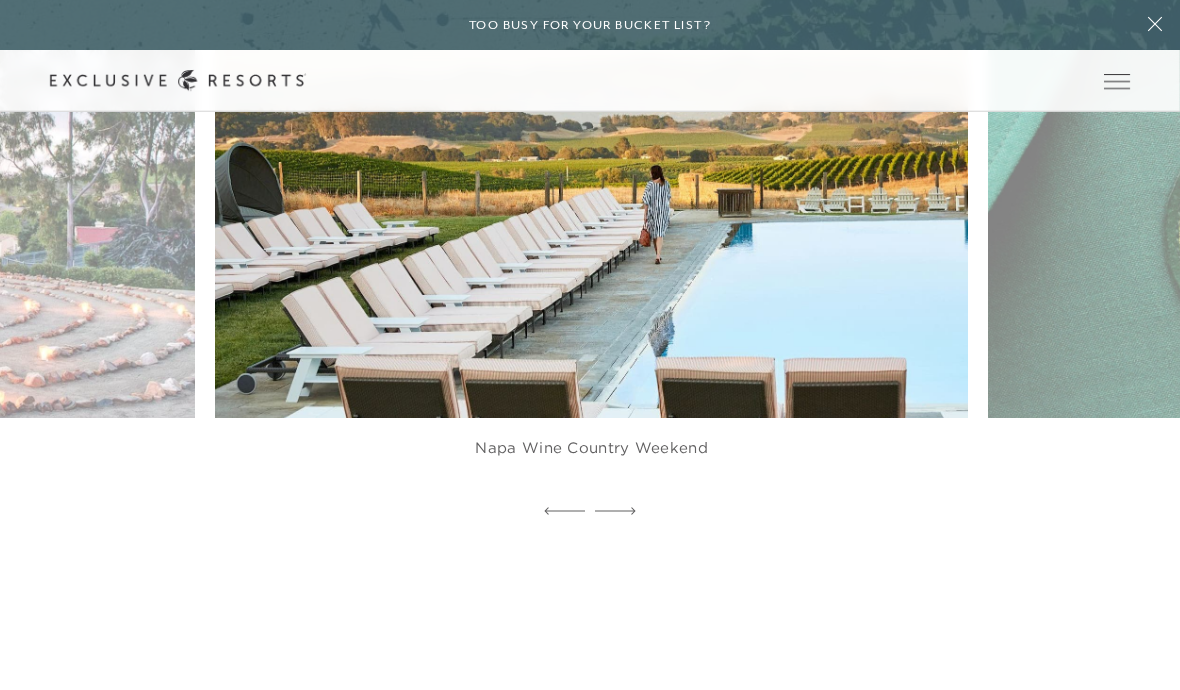 click at bounding box center (617, 186) 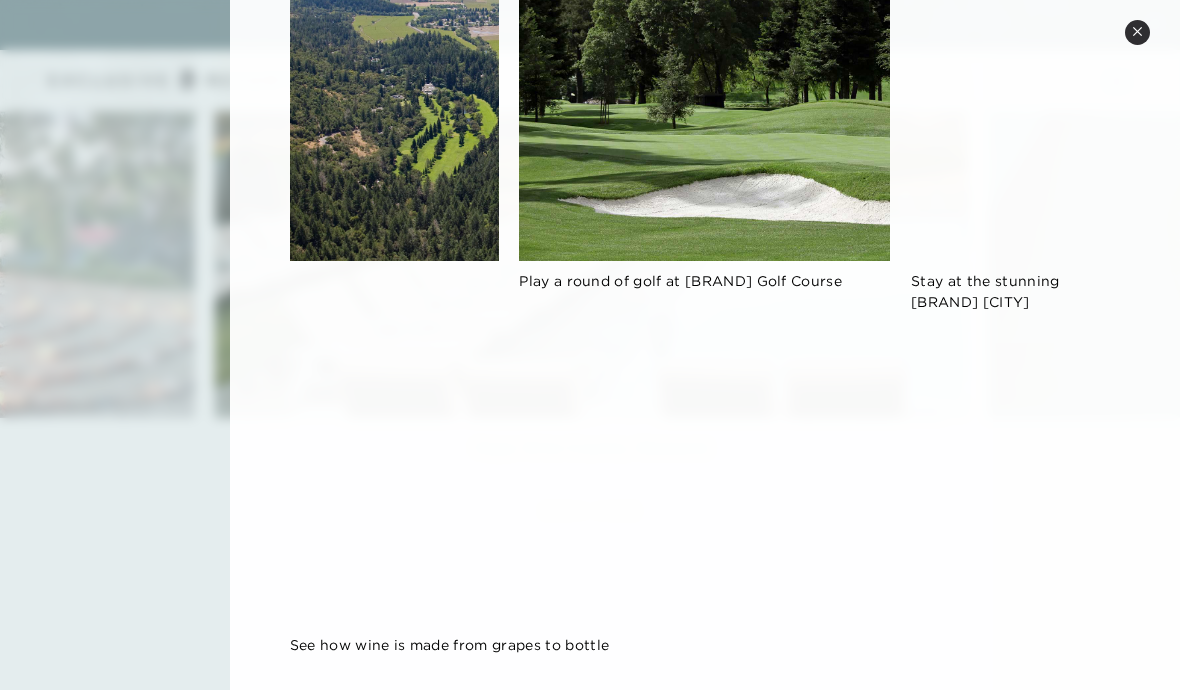 scroll, scrollTop: 2197, scrollLeft: 0, axis: vertical 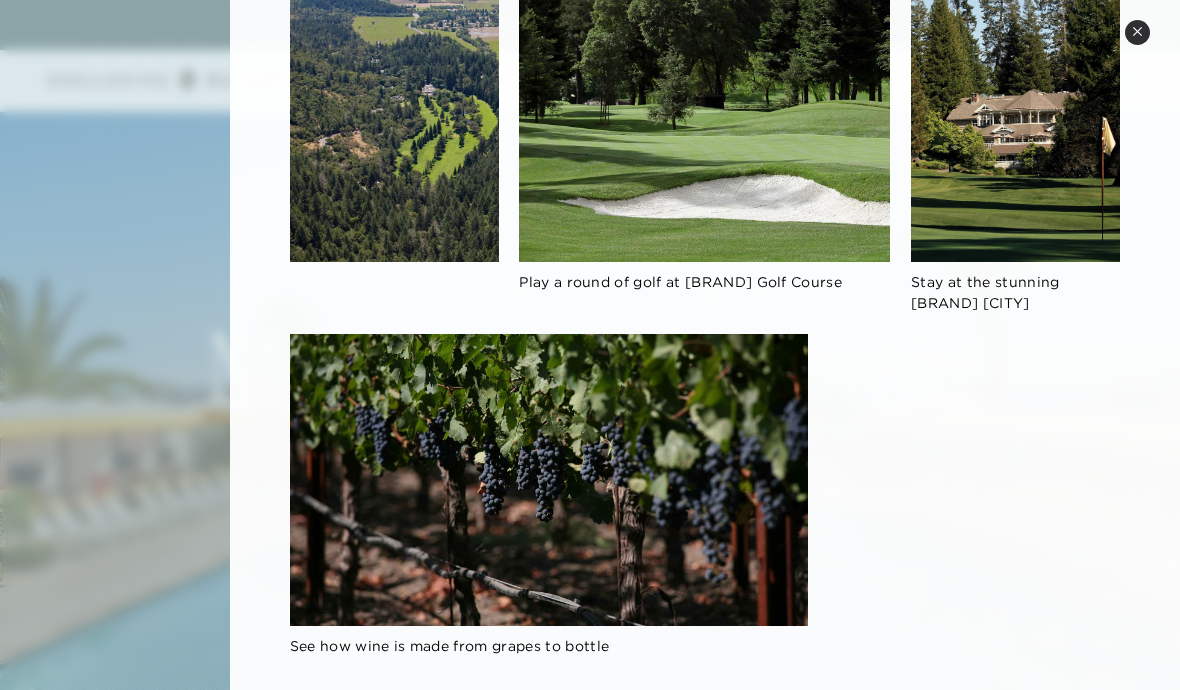 click on "4 Days of Vino in [CITY] [CITY] Wine Country Weekend Experience [CITY] like a VIP — it's a wine lover's dream. Enjoy exclusive tours and private tastings at bespoke vineyards, plus a cooking class and lunch with pairings at renowned [BRAND] with your fellow Members. Begin your wine adventure with a welcome reception and dinner with a local winemaker at your luxurious resort, the breathtaking [BRAND] [CITY]. During the weekend, you’ll enjoy private tours and tastings at several distinctive vineyards, going behind the scenes and meeting the winemakers themselves. Between vineyard visits, relax at the [BRAND] [CITY] and enjoy its high-end amenities — including wellness treatments at the world-class spa and activities ranging from croquet, golf, and tennis, to hiking and fitness classes. Tour [CITY]'s most exclusive vineyards Enjoy private wine tastings, complete with pairings     Get a massage at the [BRAND] Spa     Rest in [BRAND]'s luxury accommodations" 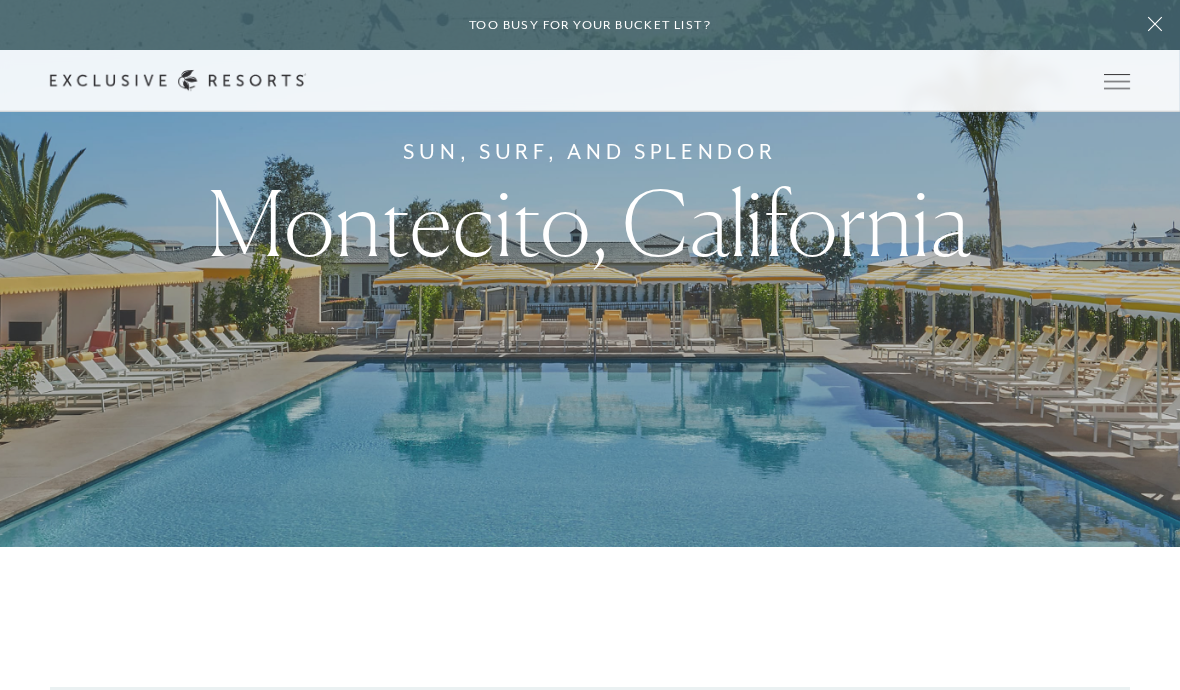 scroll, scrollTop: 0, scrollLeft: 0, axis: both 